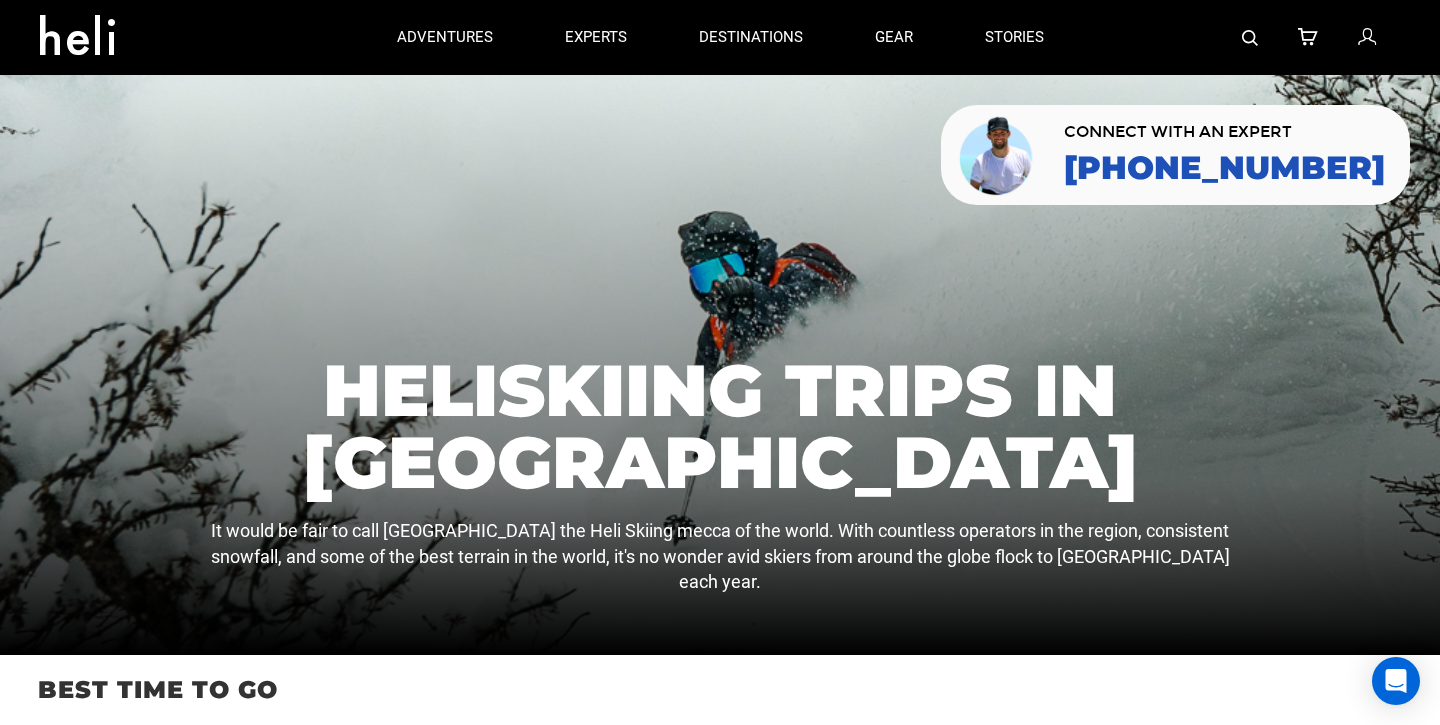 scroll, scrollTop: 128, scrollLeft: 0, axis: vertical 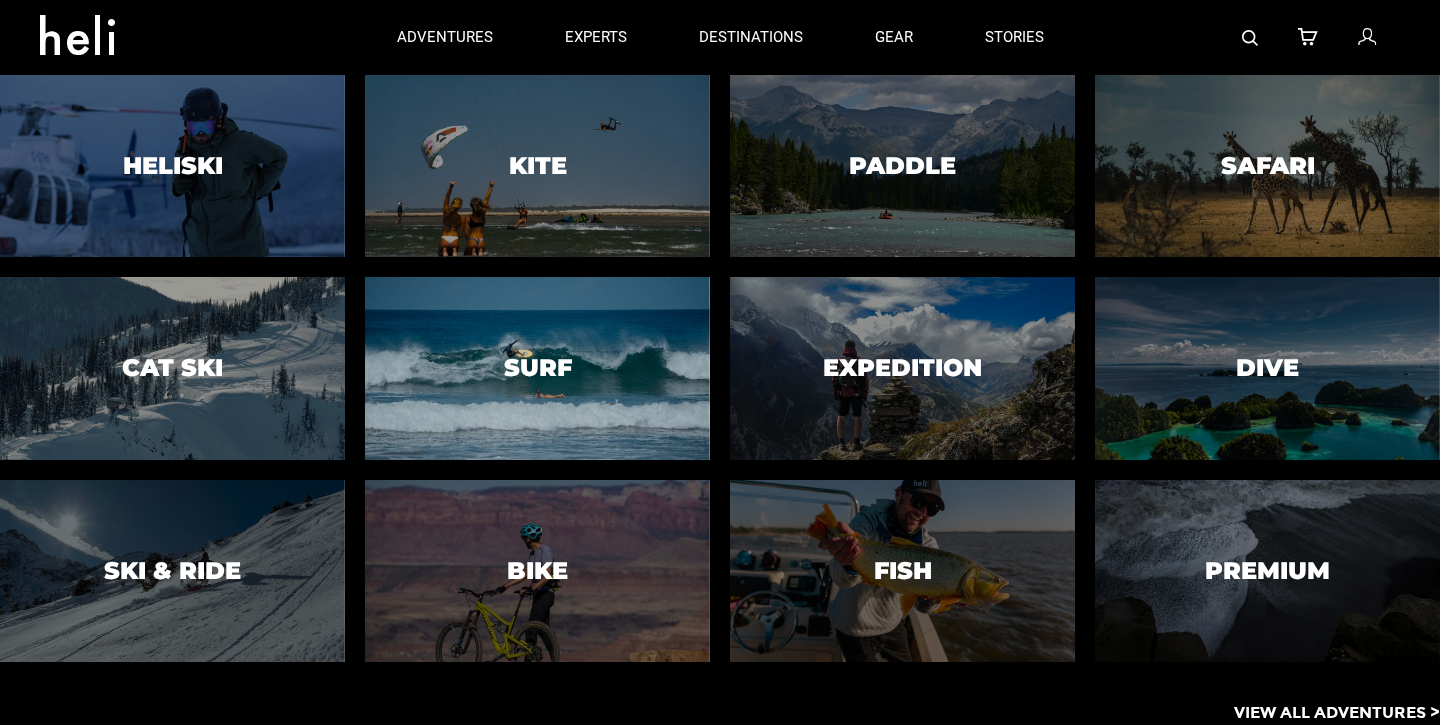 click at bounding box center (538, 369) 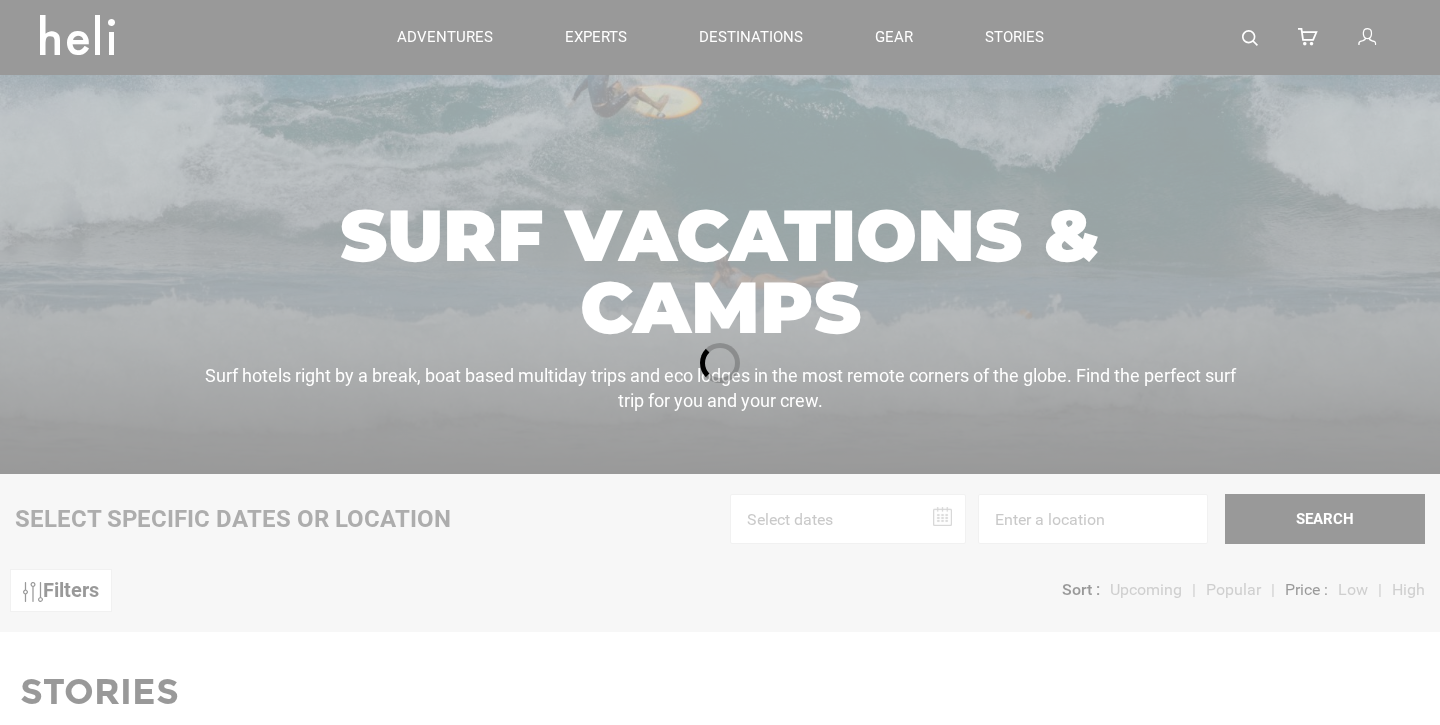 scroll, scrollTop: 490, scrollLeft: 0, axis: vertical 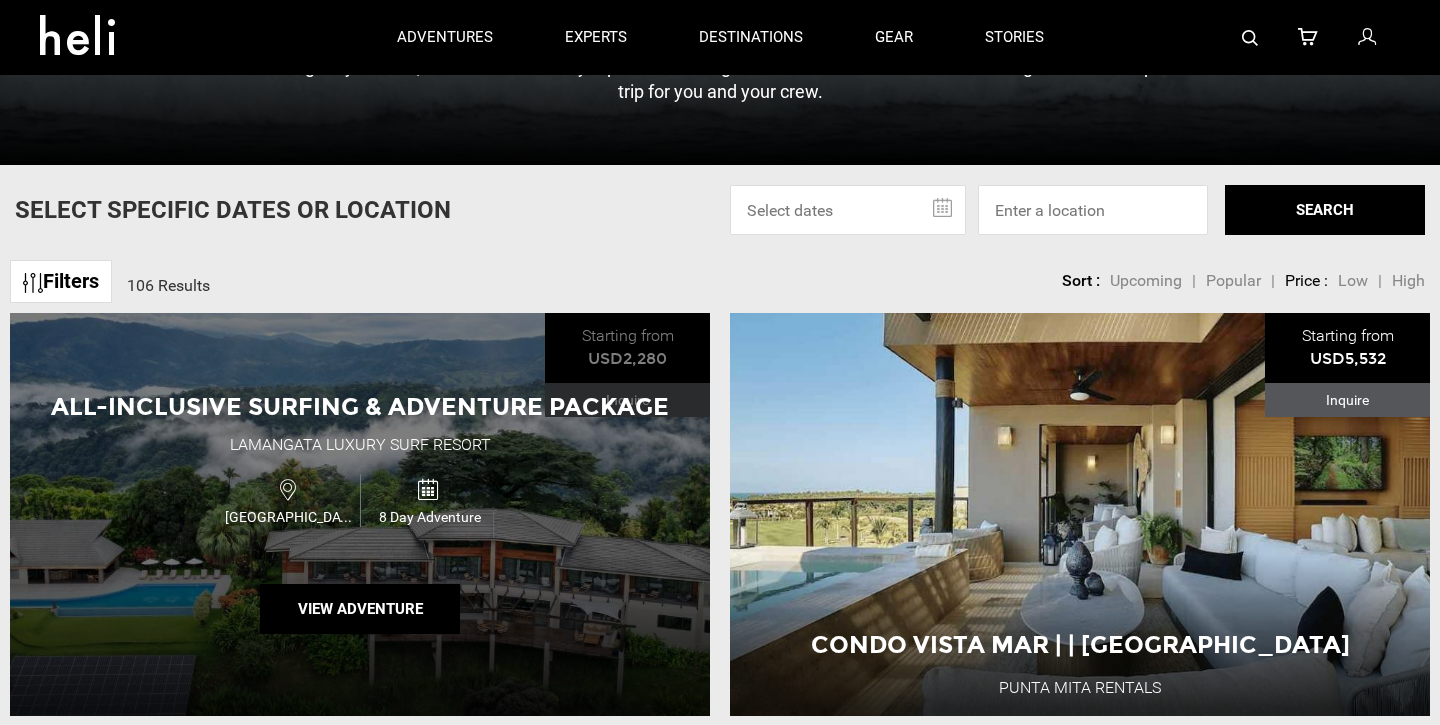 click on "Lamangata Luxury Surf Resort" at bounding box center [360, 445] 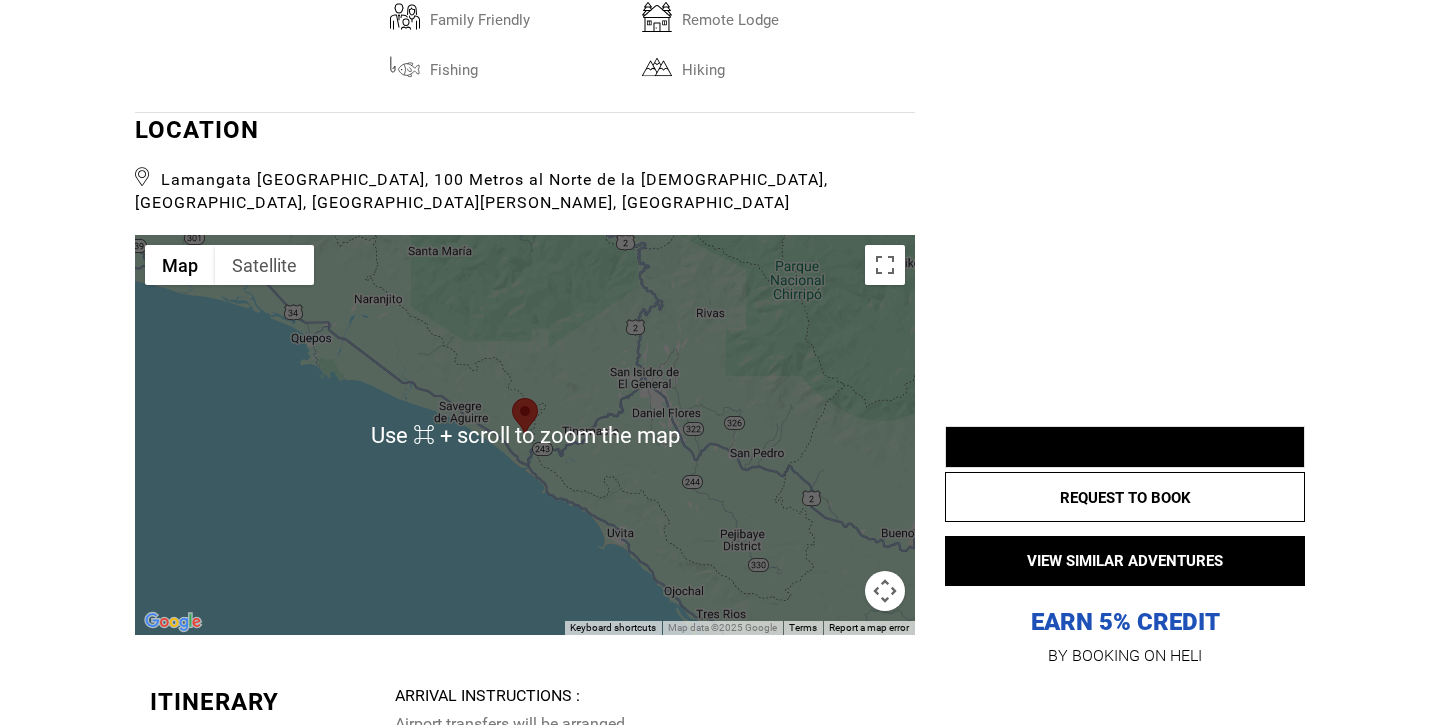 scroll, scrollTop: 5504, scrollLeft: 0, axis: vertical 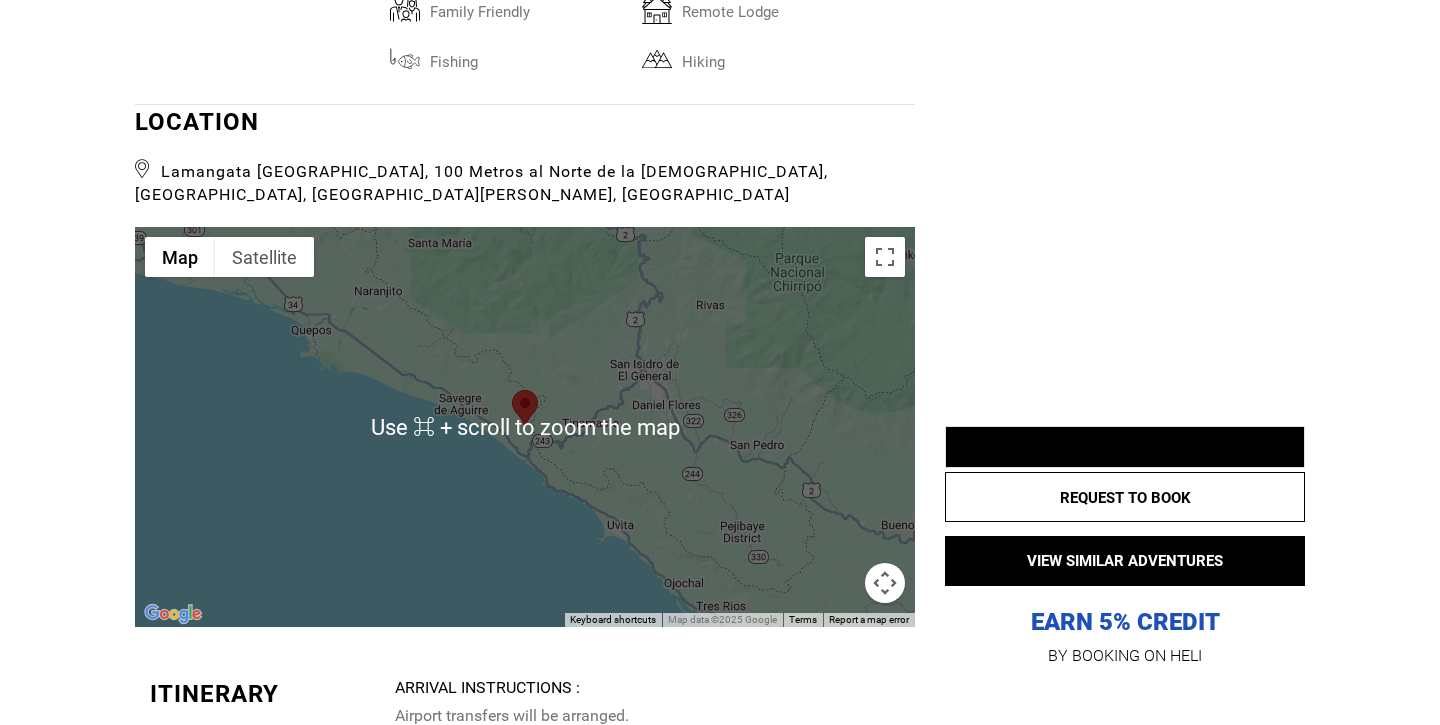 click at bounding box center (525, 427) 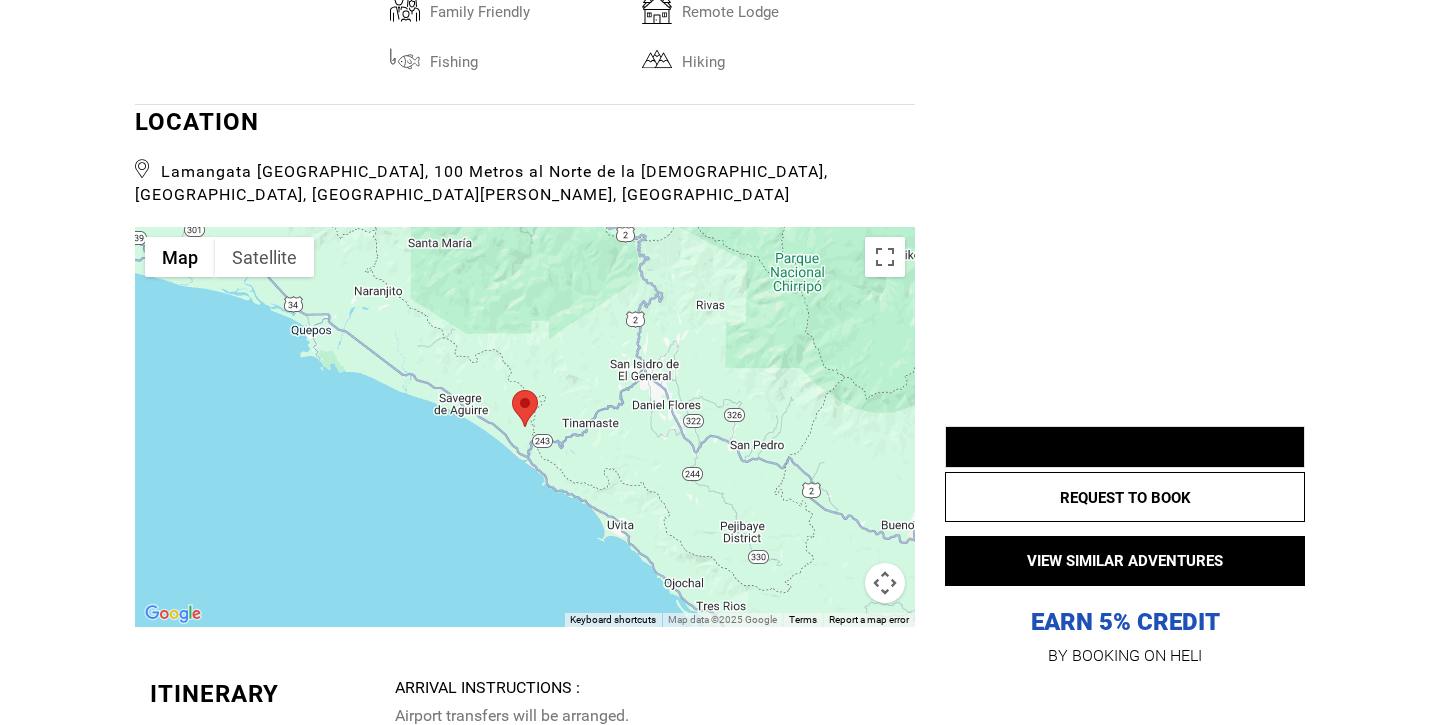 click at bounding box center (885, 583) 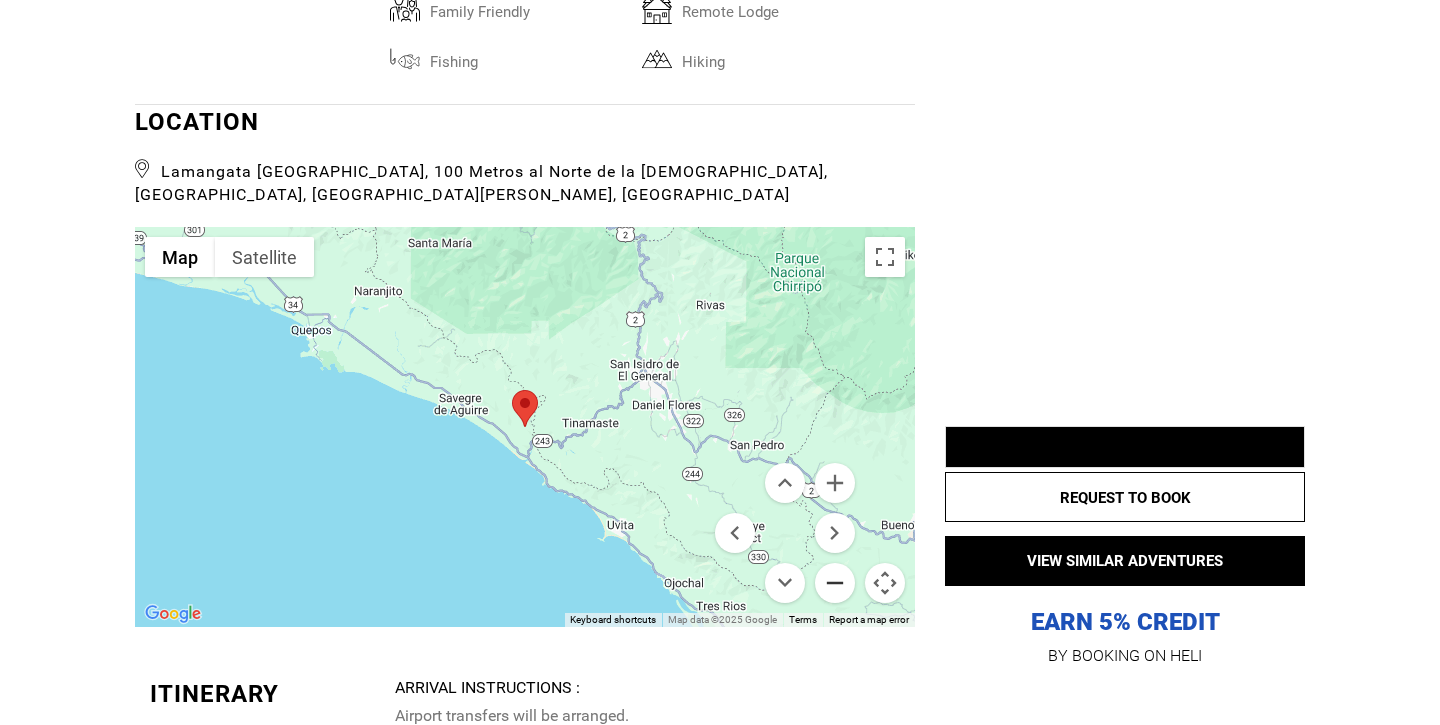 click at bounding box center (835, 583) 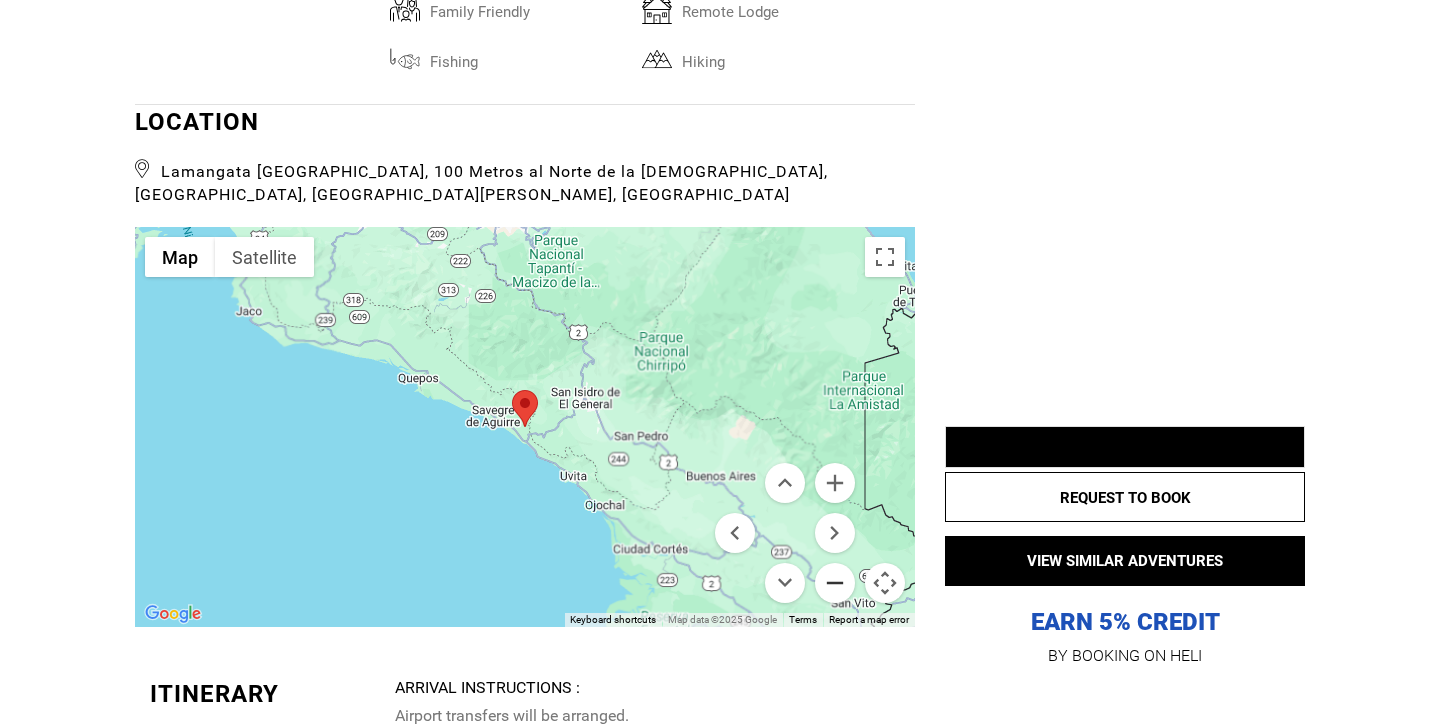 click at bounding box center [835, 583] 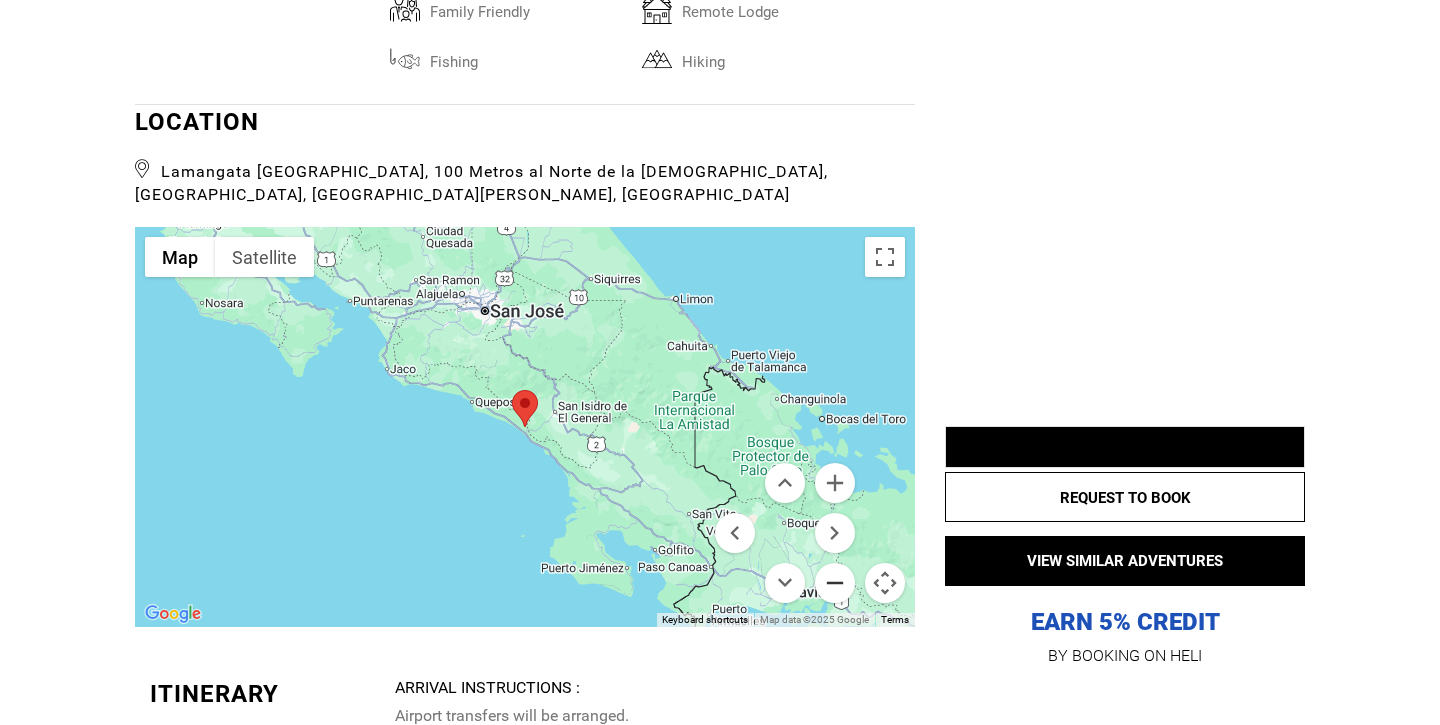 click at bounding box center (835, 583) 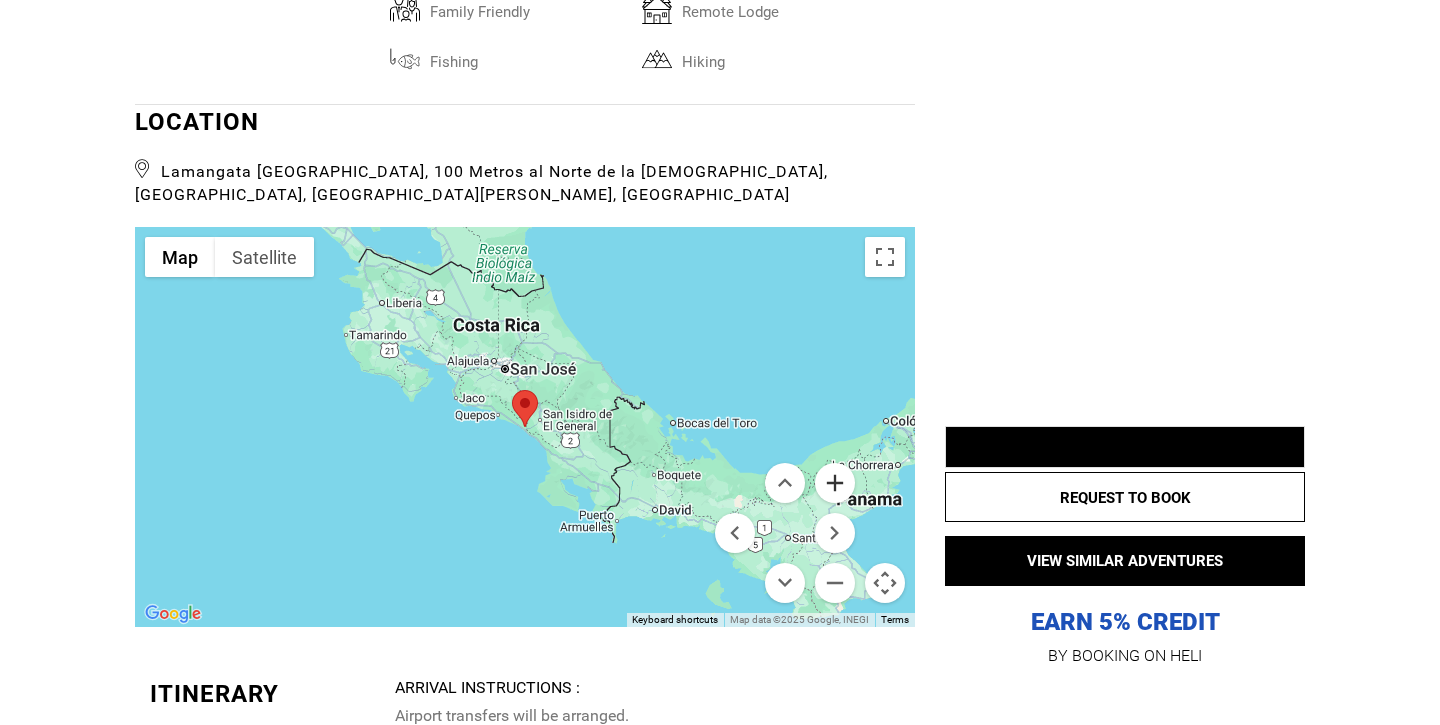 click at bounding box center [835, 483] 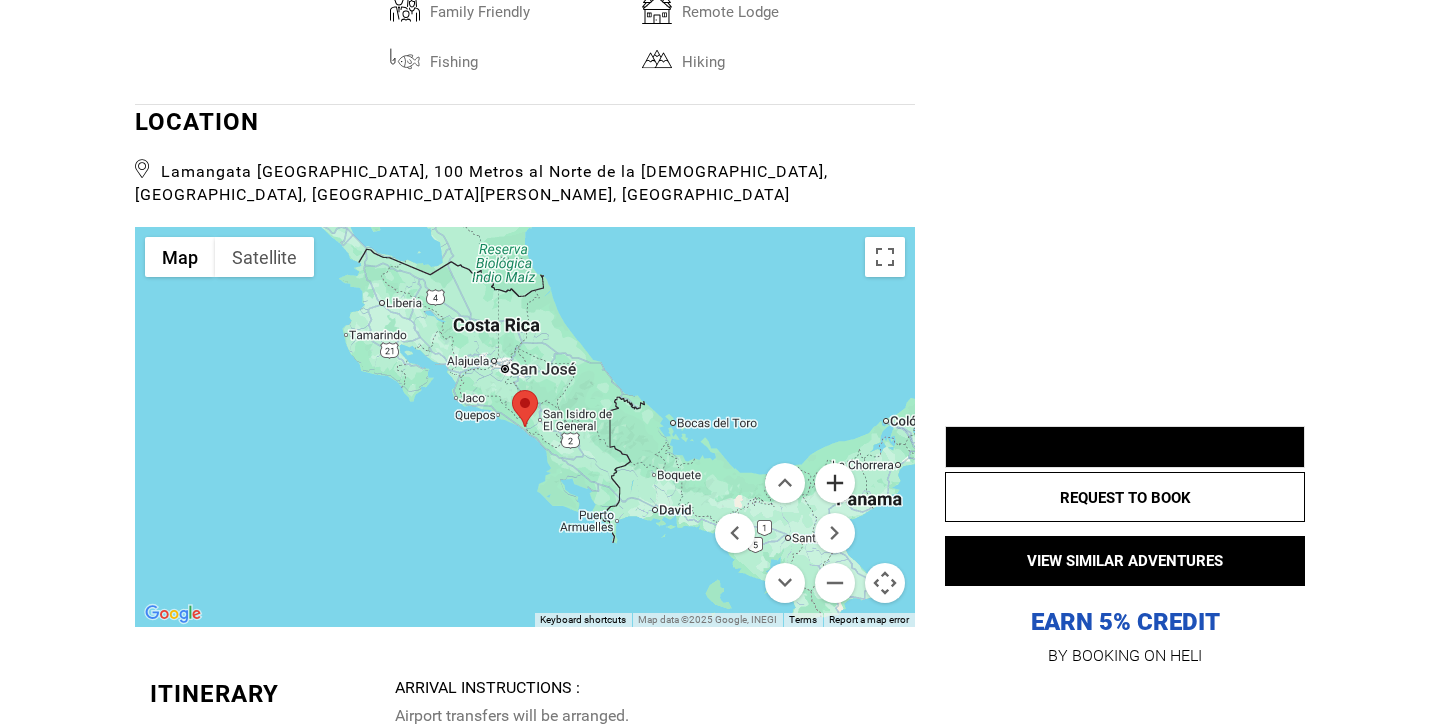 click at bounding box center [835, 483] 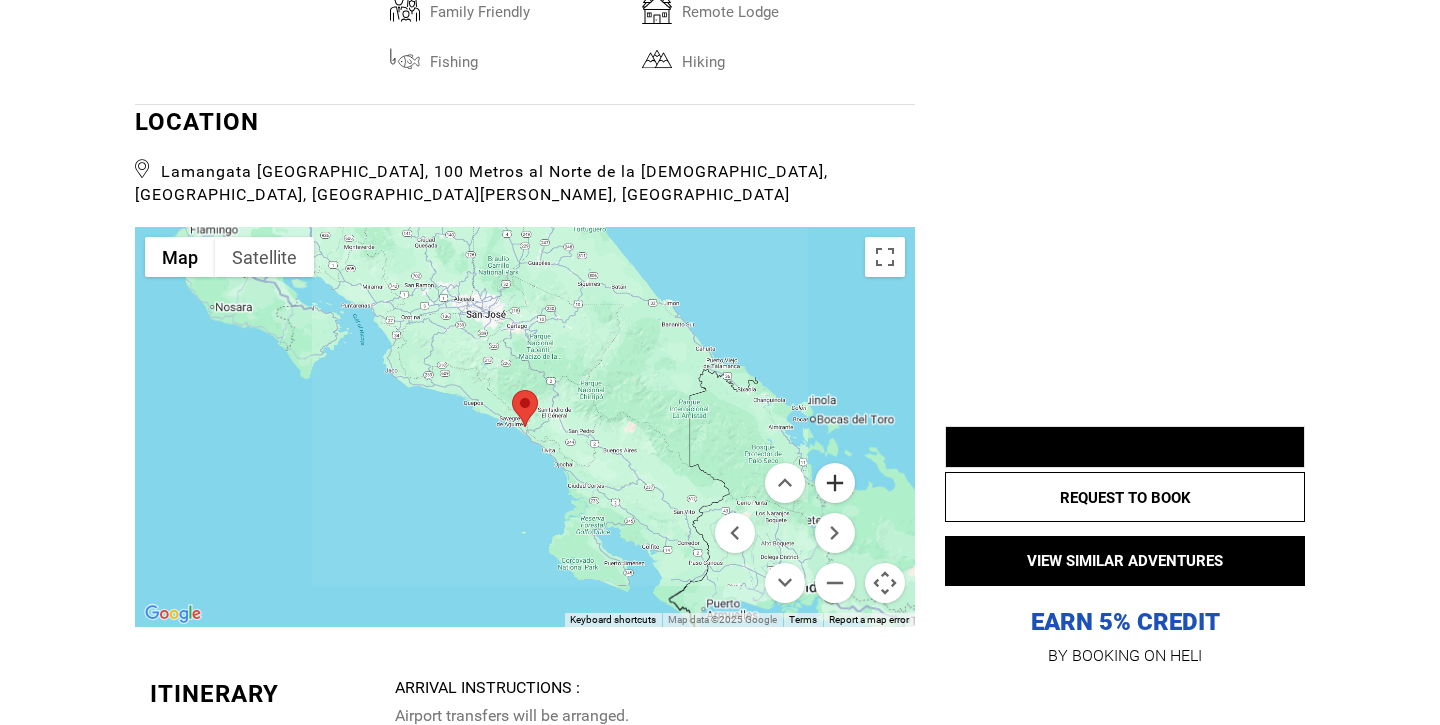 click at bounding box center [835, 483] 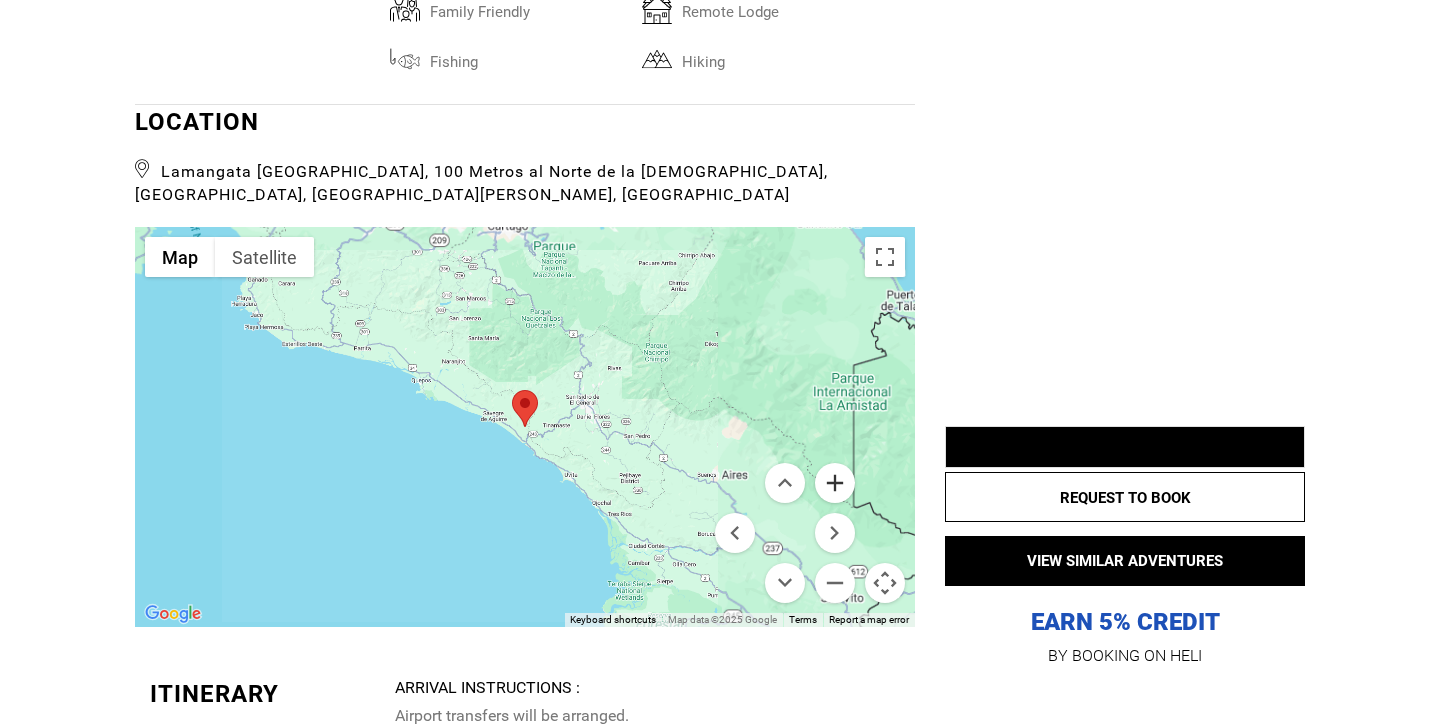 click at bounding box center [835, 483] 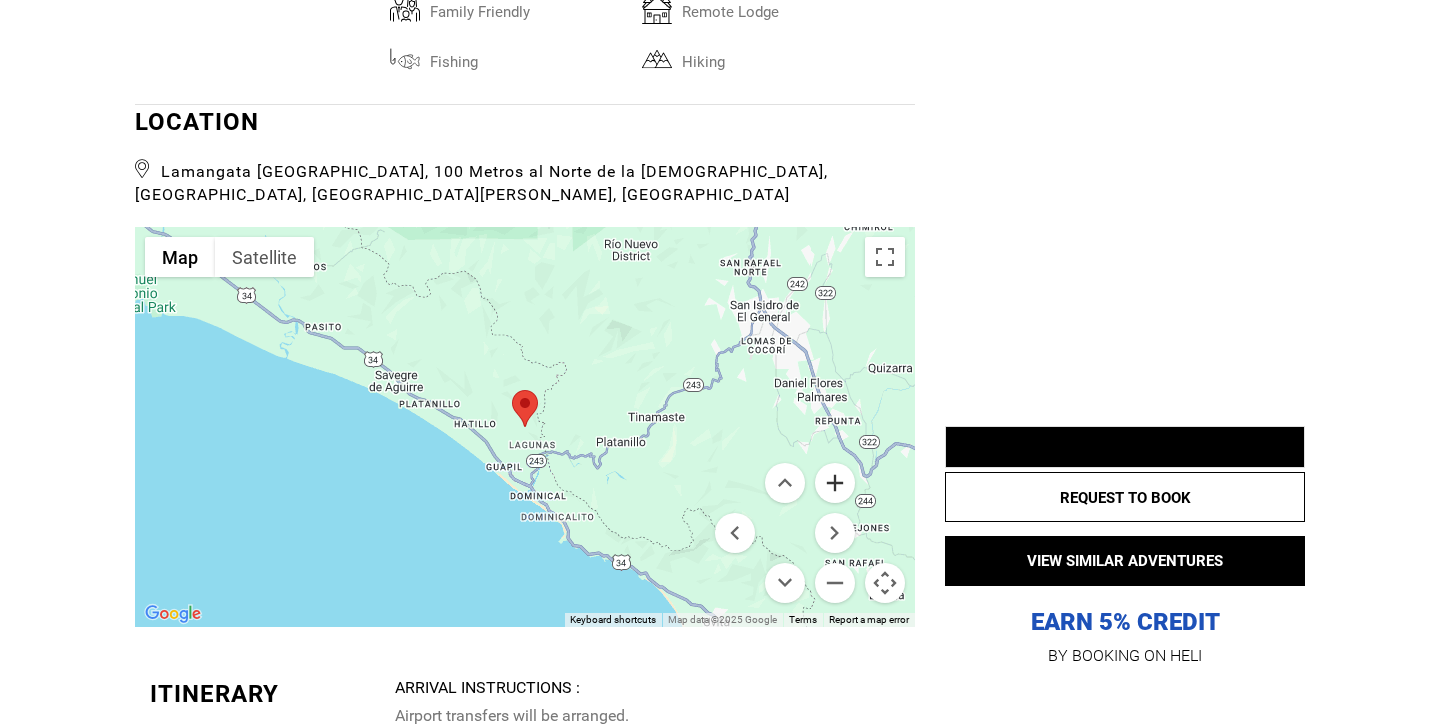 click at bounding box center (835, 483) 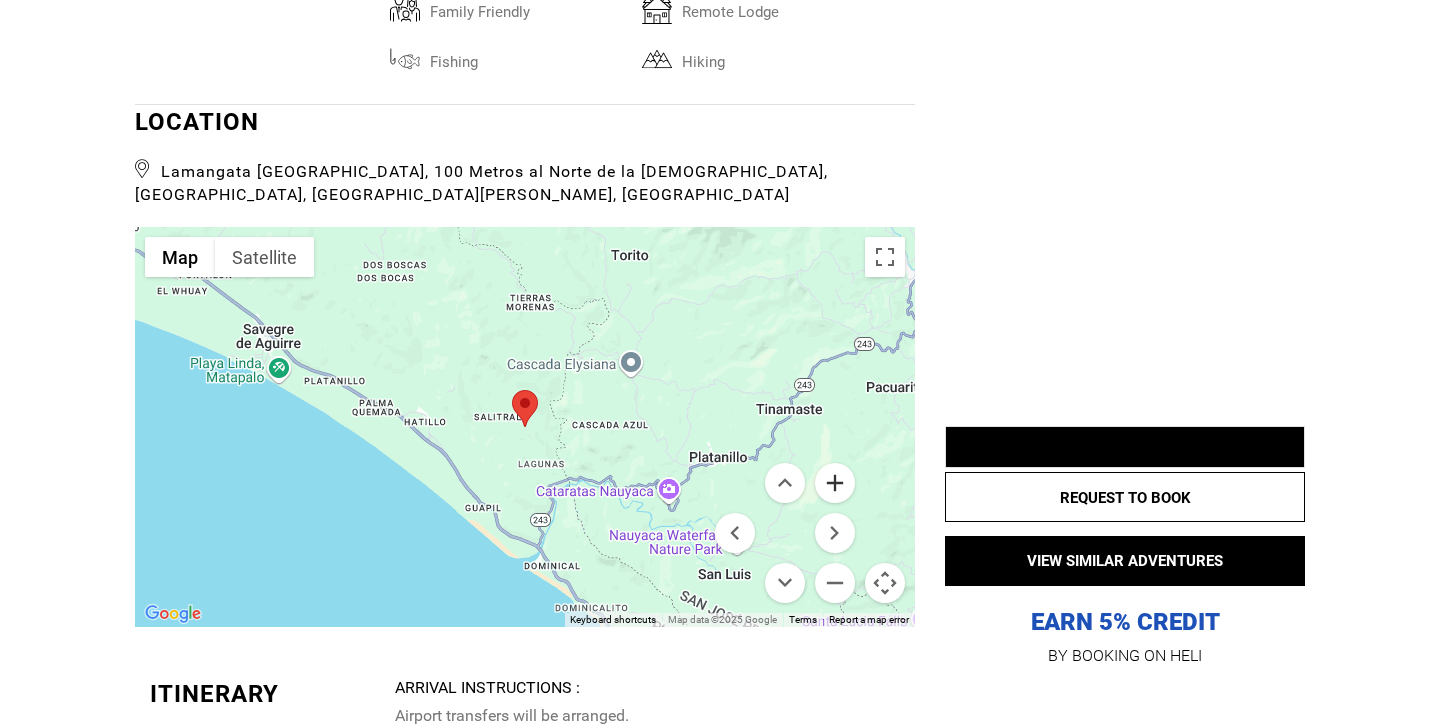 click at bounding box center [835, 483] 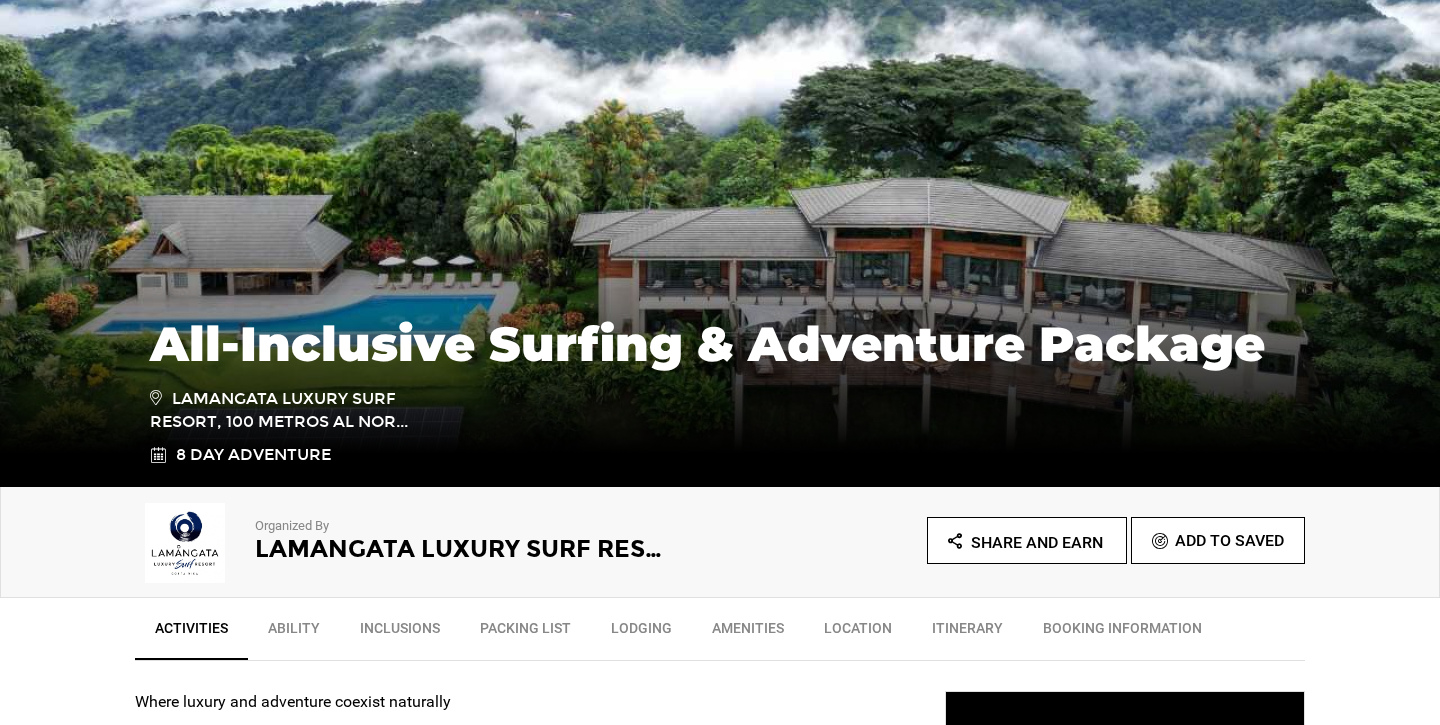 scroll, scrollTop: 515, scrollLeft: 0, axis: vertical 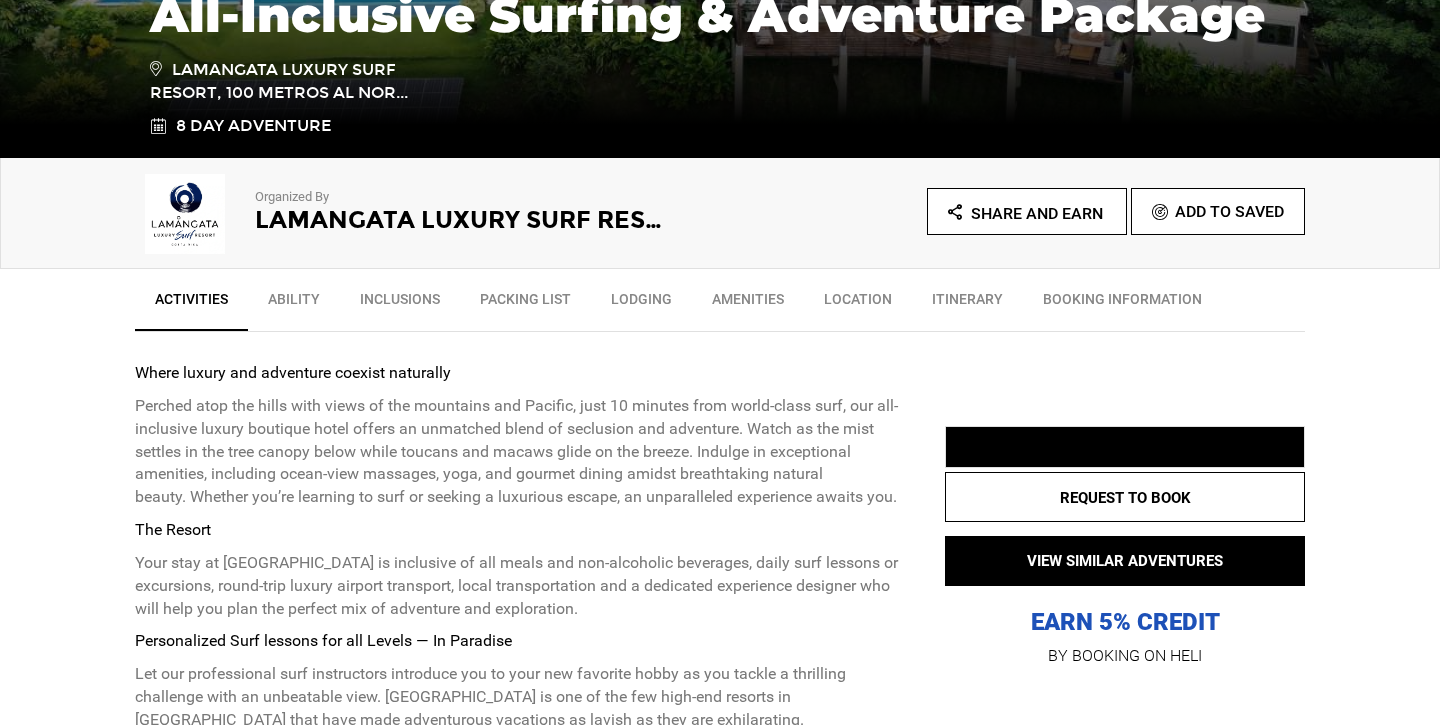 click on "Location" at bounding box center [858, 304] 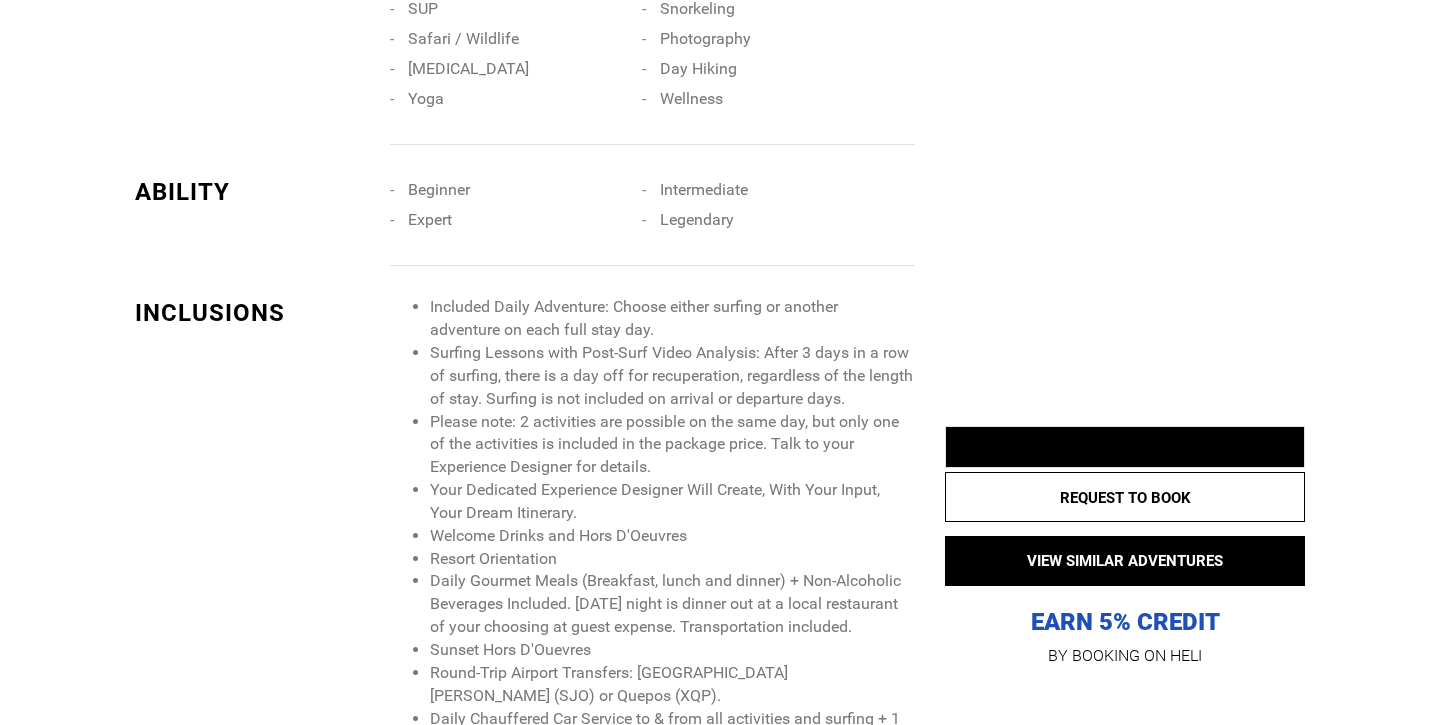 scroll, scrollTop: 2281, scrollLeft: 0, axis: vertical 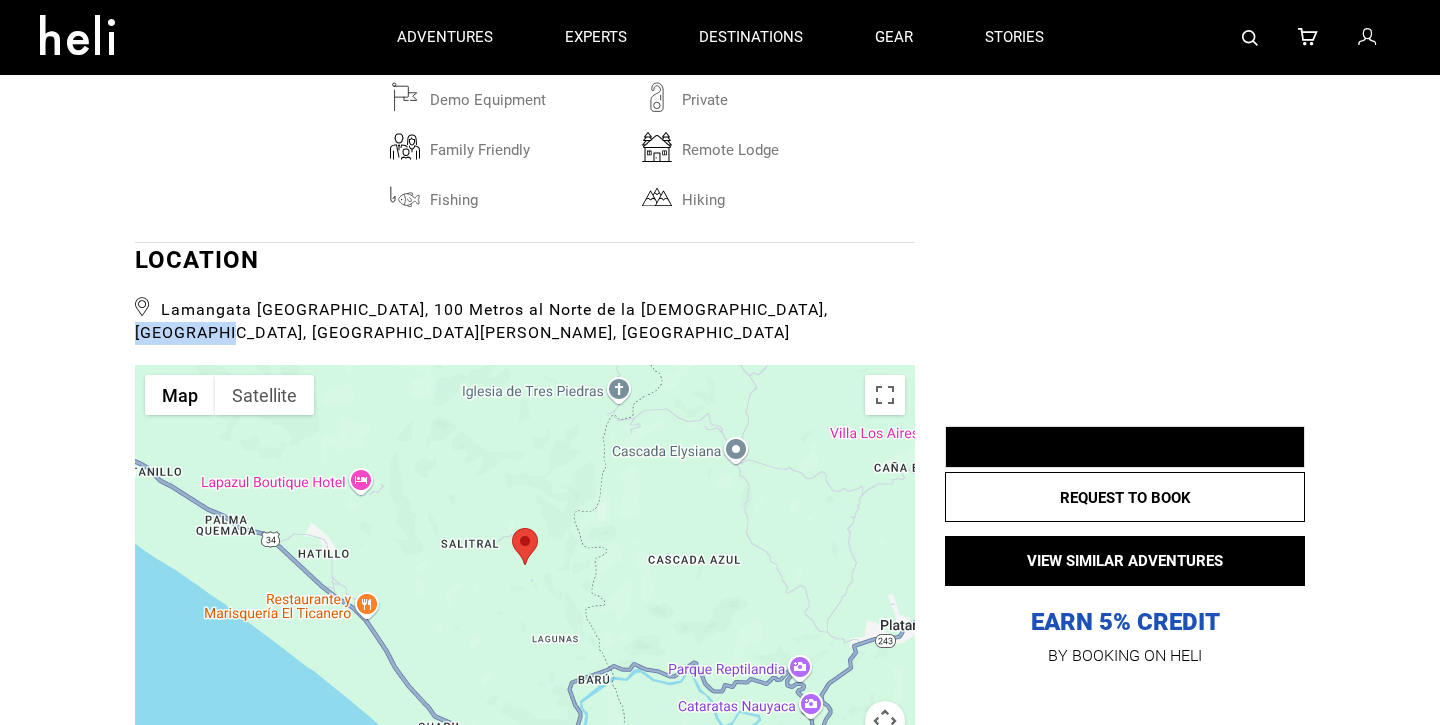 drag, startPoint x: 761, startPoint y: 283, endPoint x: 910, endPoint y: 283, distance: 149 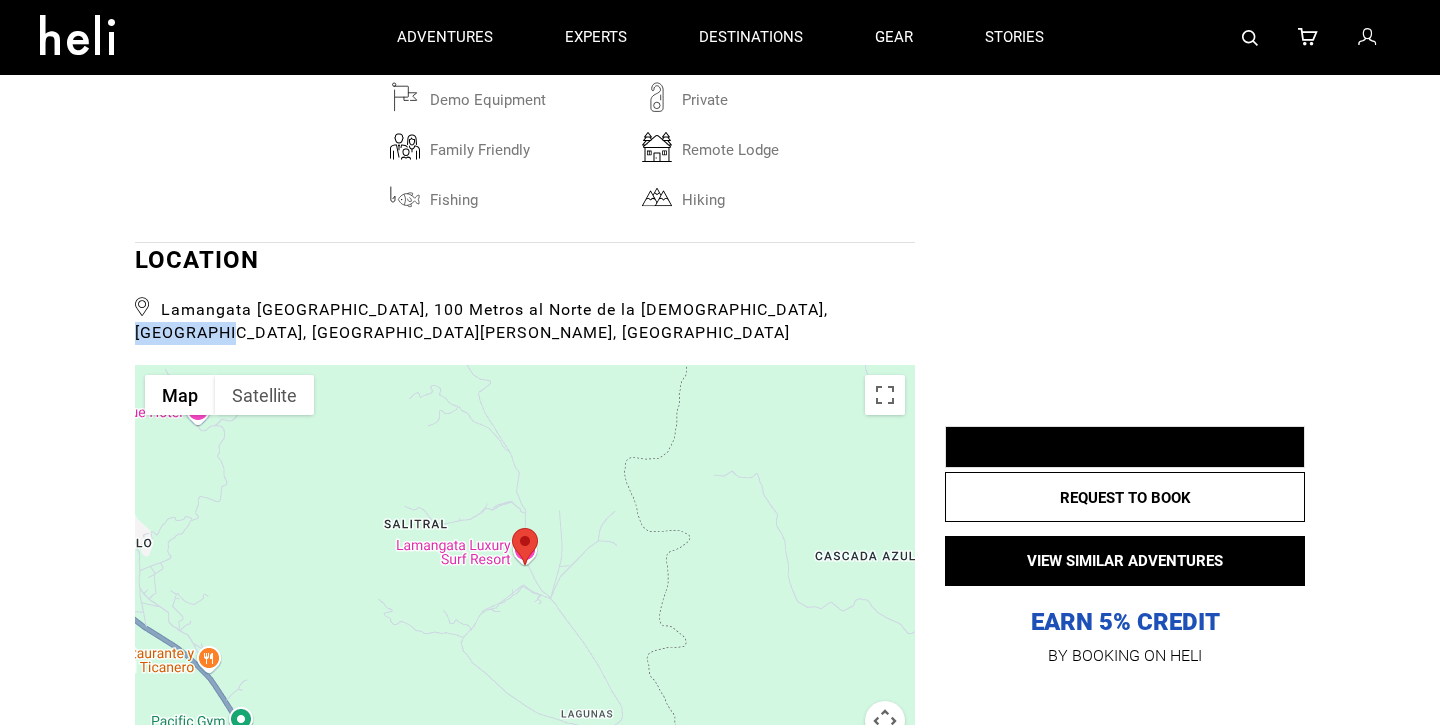copy on "Puntarenas" 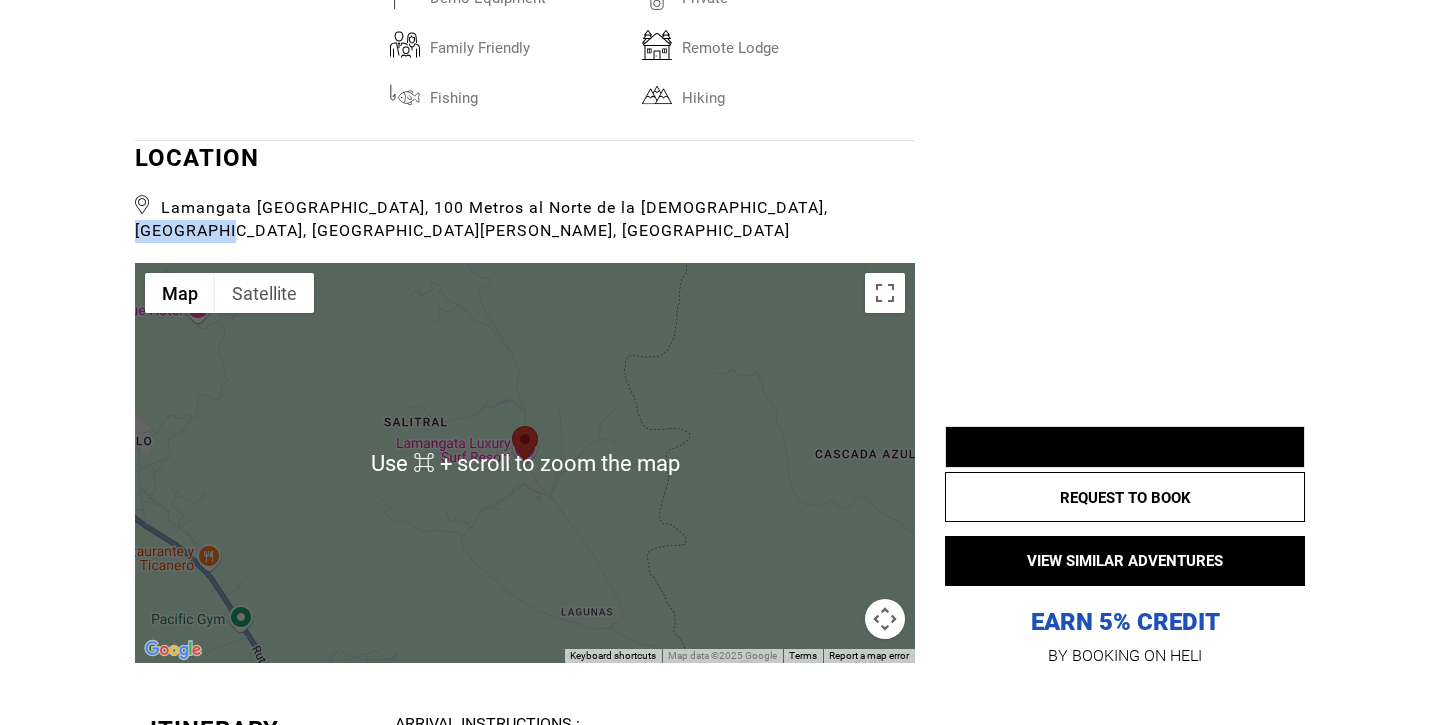 scroll, scrollTop: 5476, scrollLeft: 0, axis: vertical 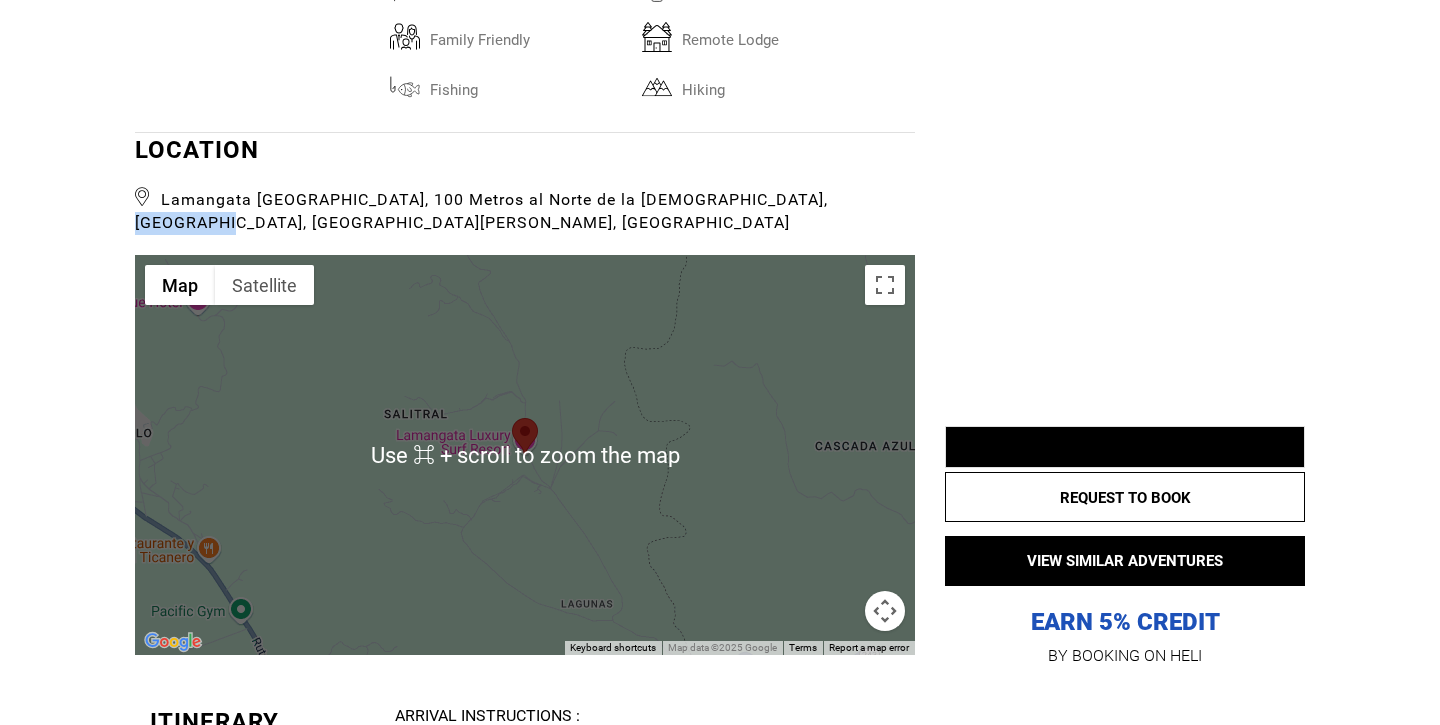 click at bounding box center [525, 455] 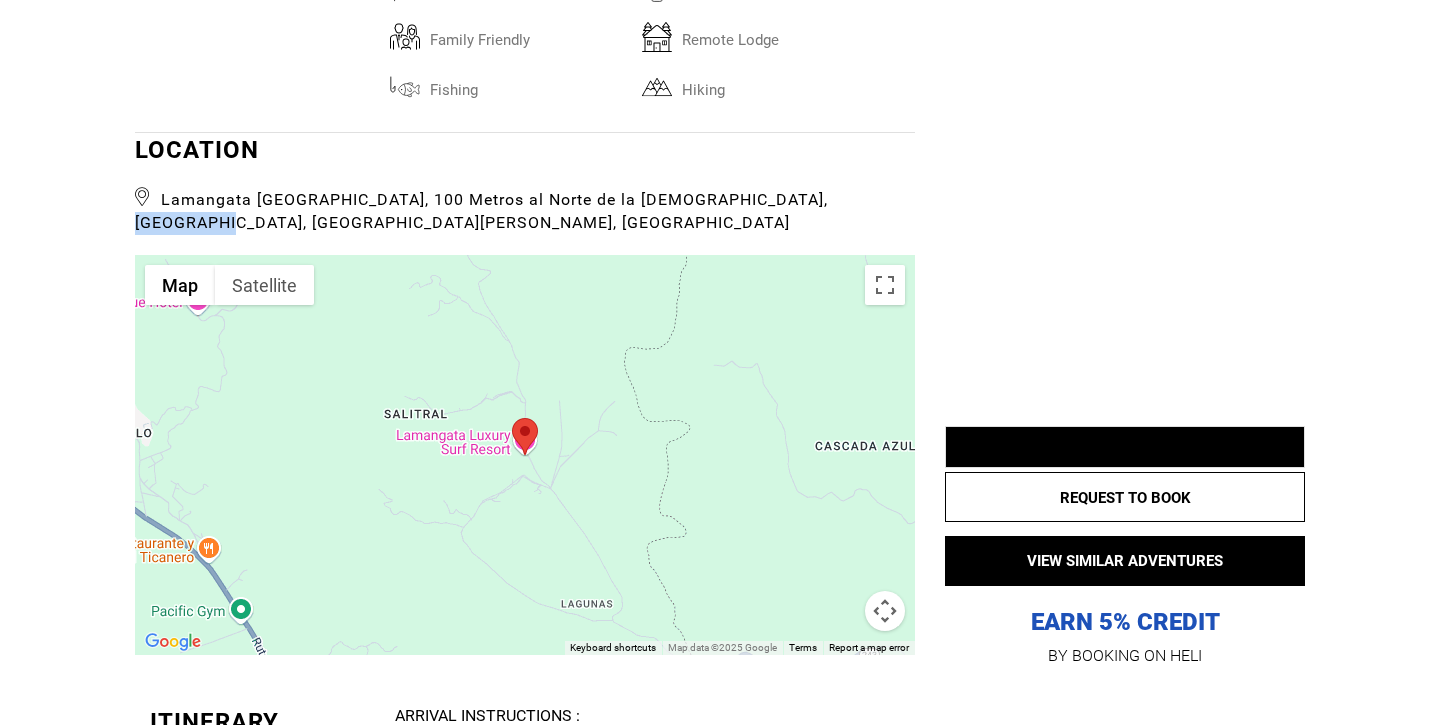 click at bounding box center [885, 611] 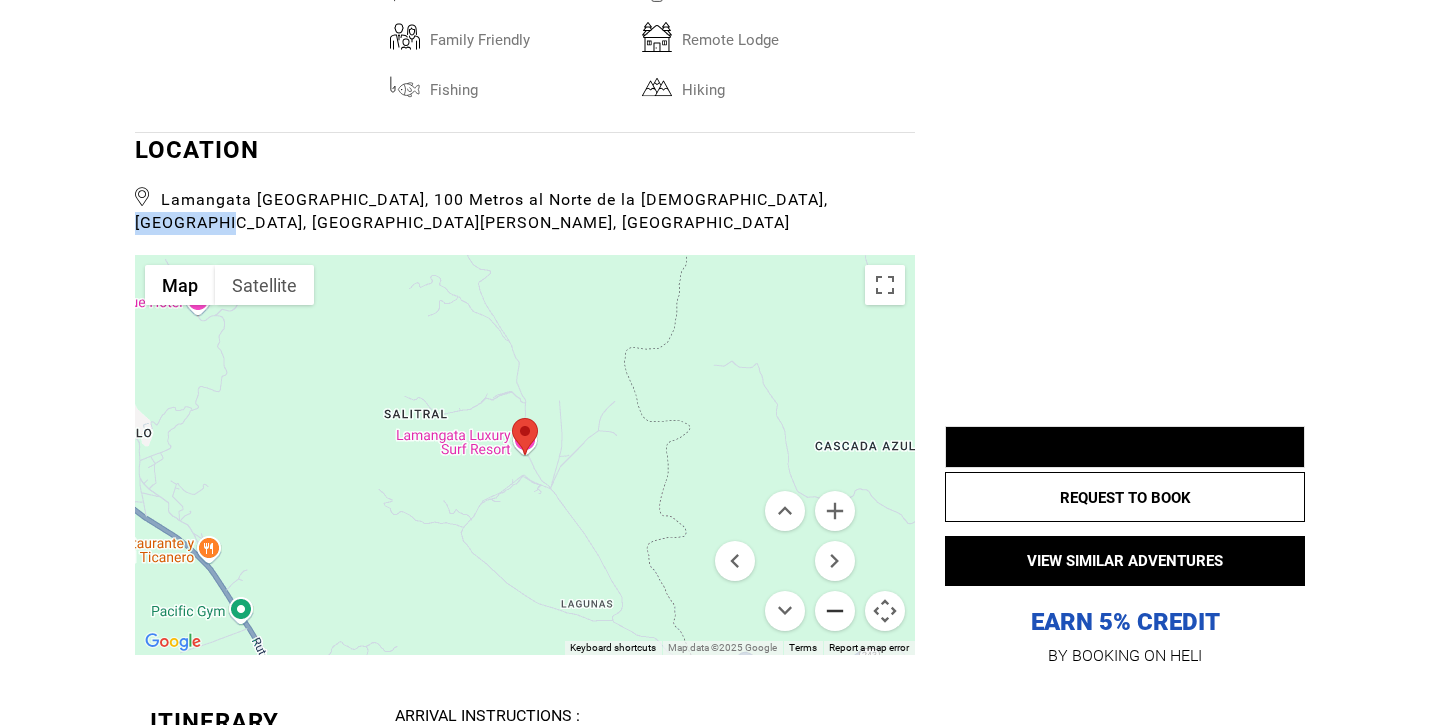 click at bounding box center (835, 611) 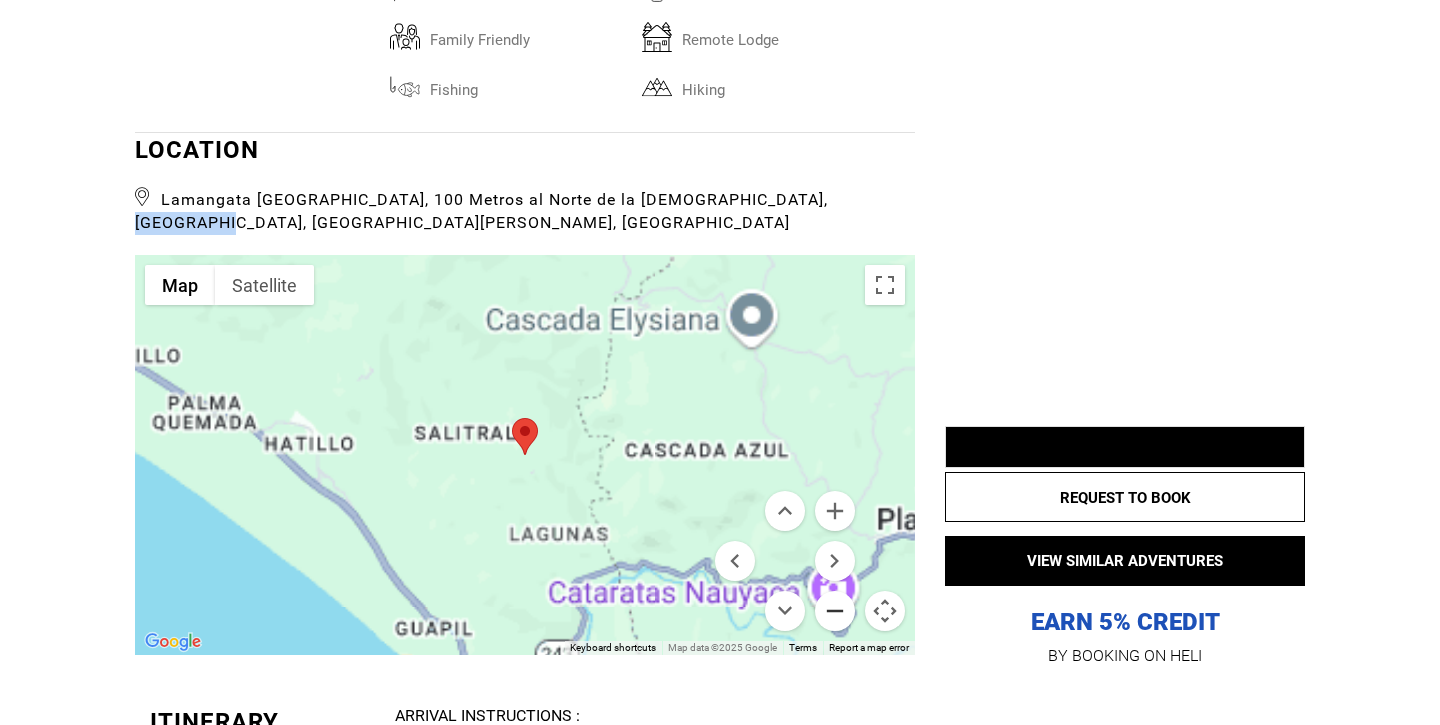 click at bounding box center (835, 611) 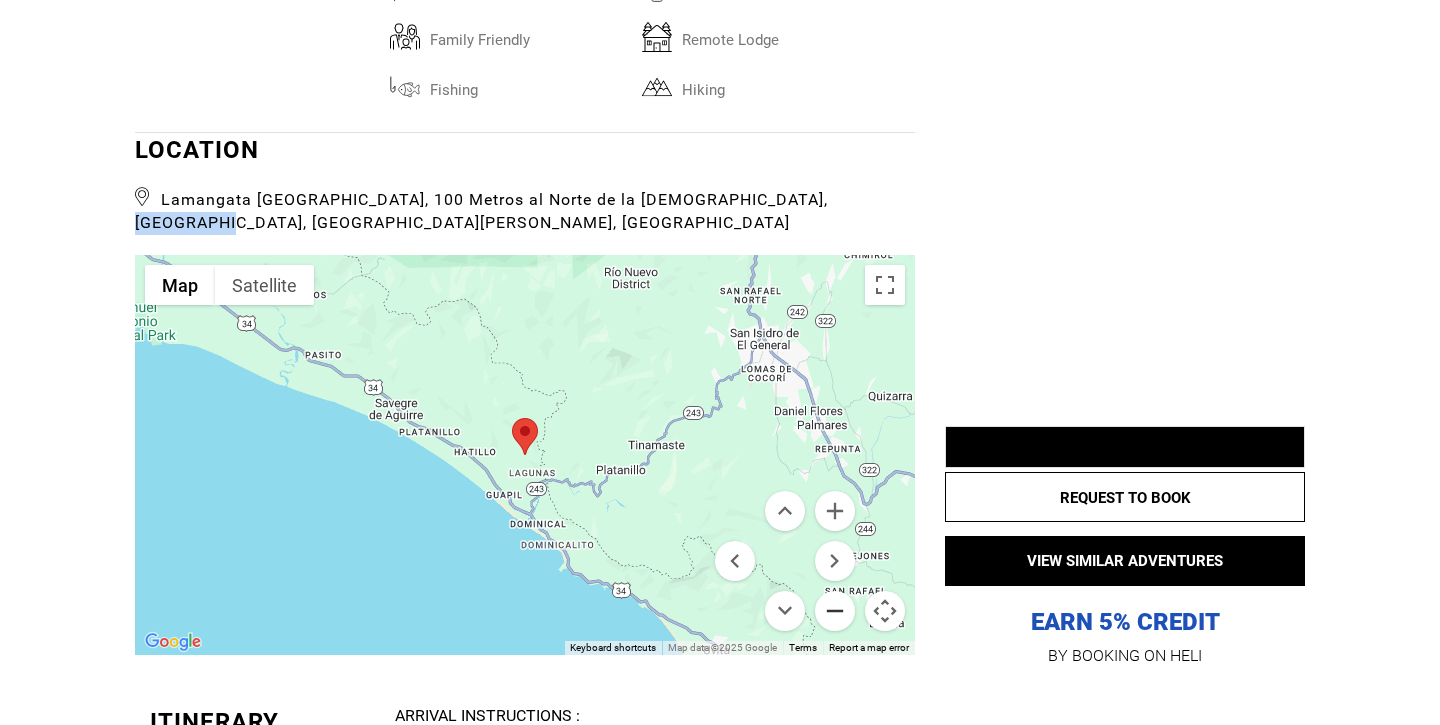 click at bounding box center (835, 611) 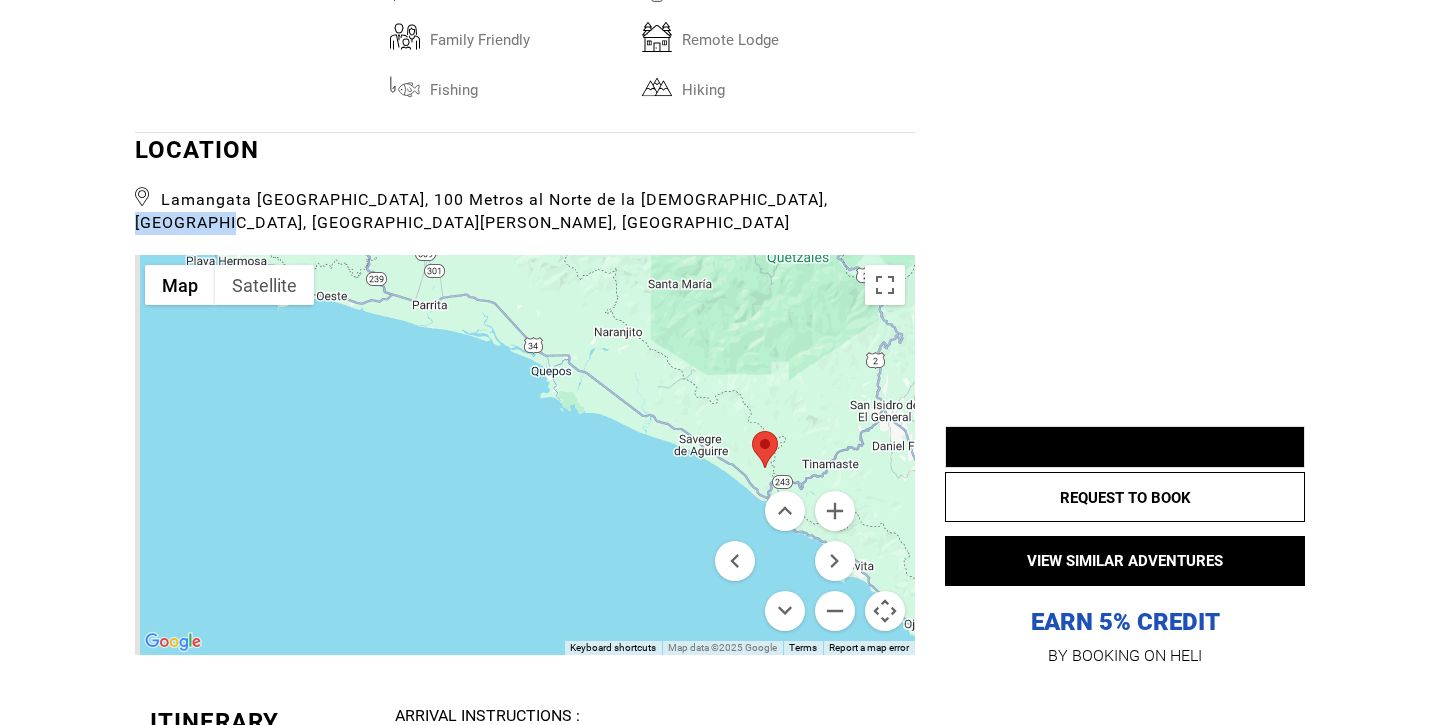 drag, startPoint x: 451, startPoint y: 359, endPoint x: 692, endPoint y: 372, distance: 241.35037 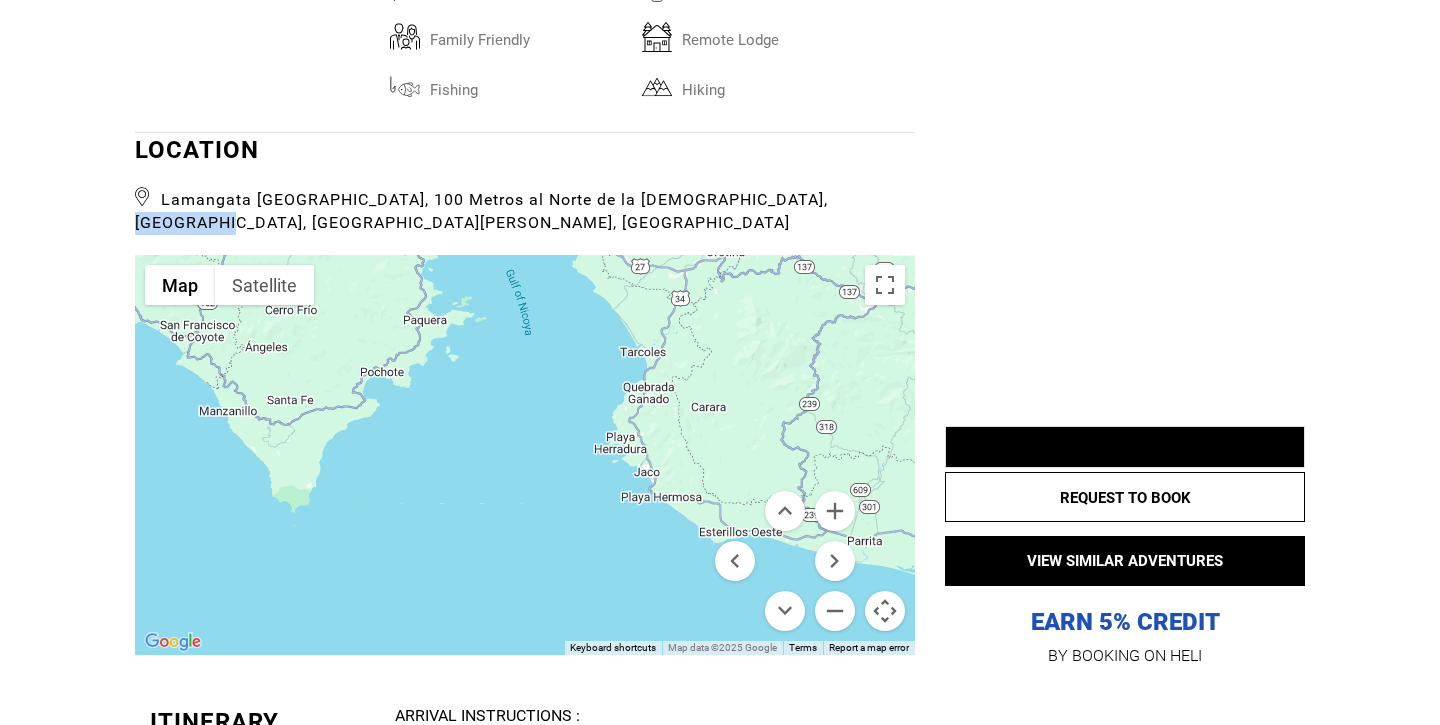 drag, startPoint x: 488, startPoint y: 357, endPoint x: 930, endPoint y: 598, distance: 503.43323 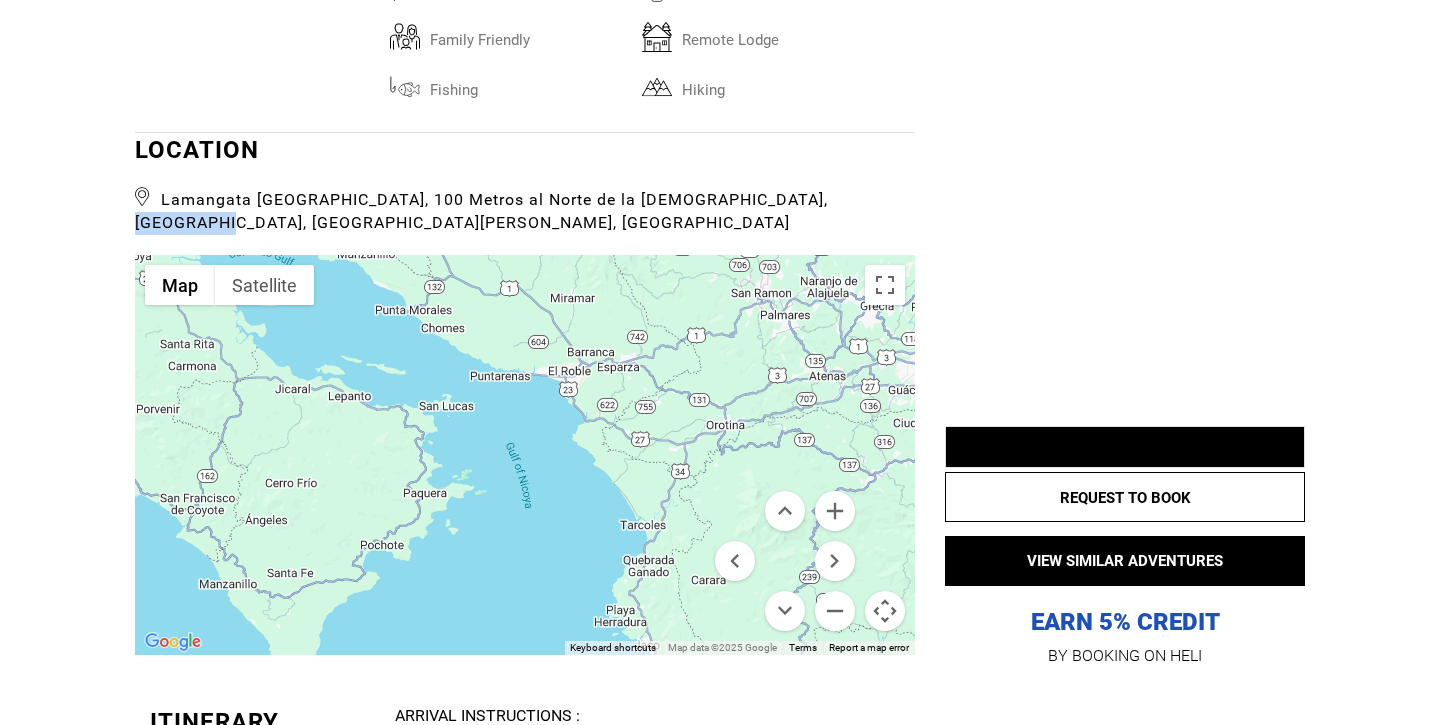 drag, startPoint x: 607, startPoint y: 364, endPoint x: 607, endPoint y: 537, distance: 173 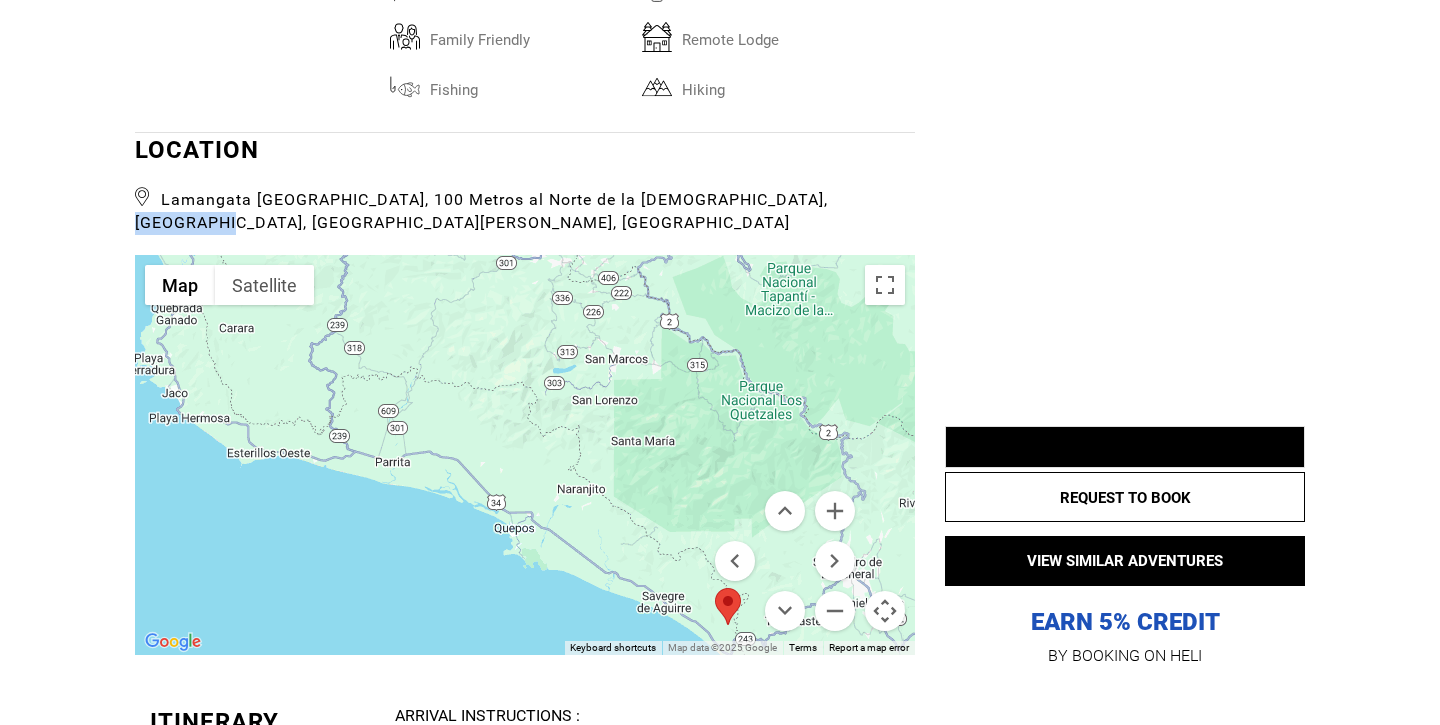 drag, startPoint x: 630, startPoint y: 457, endPoint x: 169, endPoint y: 206, distance: 524.9019 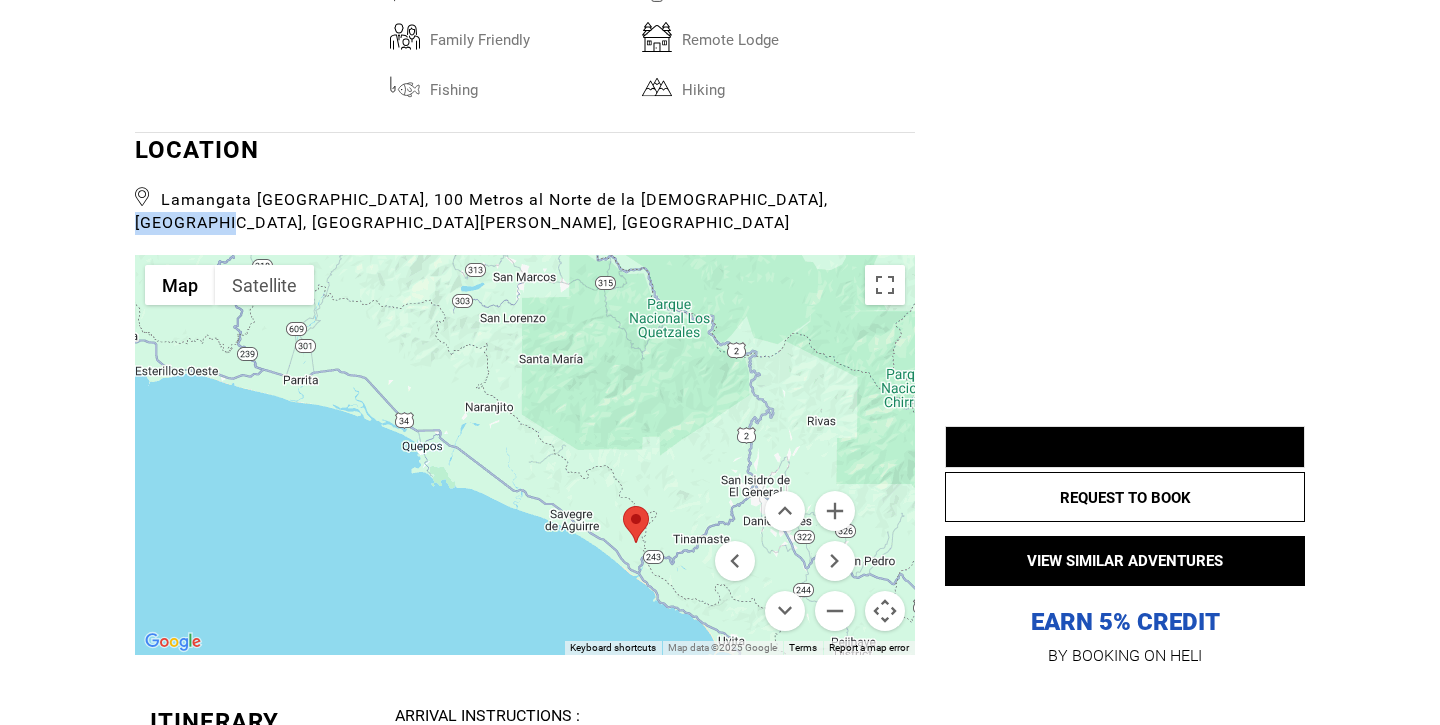 drag, startPoint x: 656, startPoint y: 435, endPoint x: 559, endPoint y: 351, distance: 128.31601 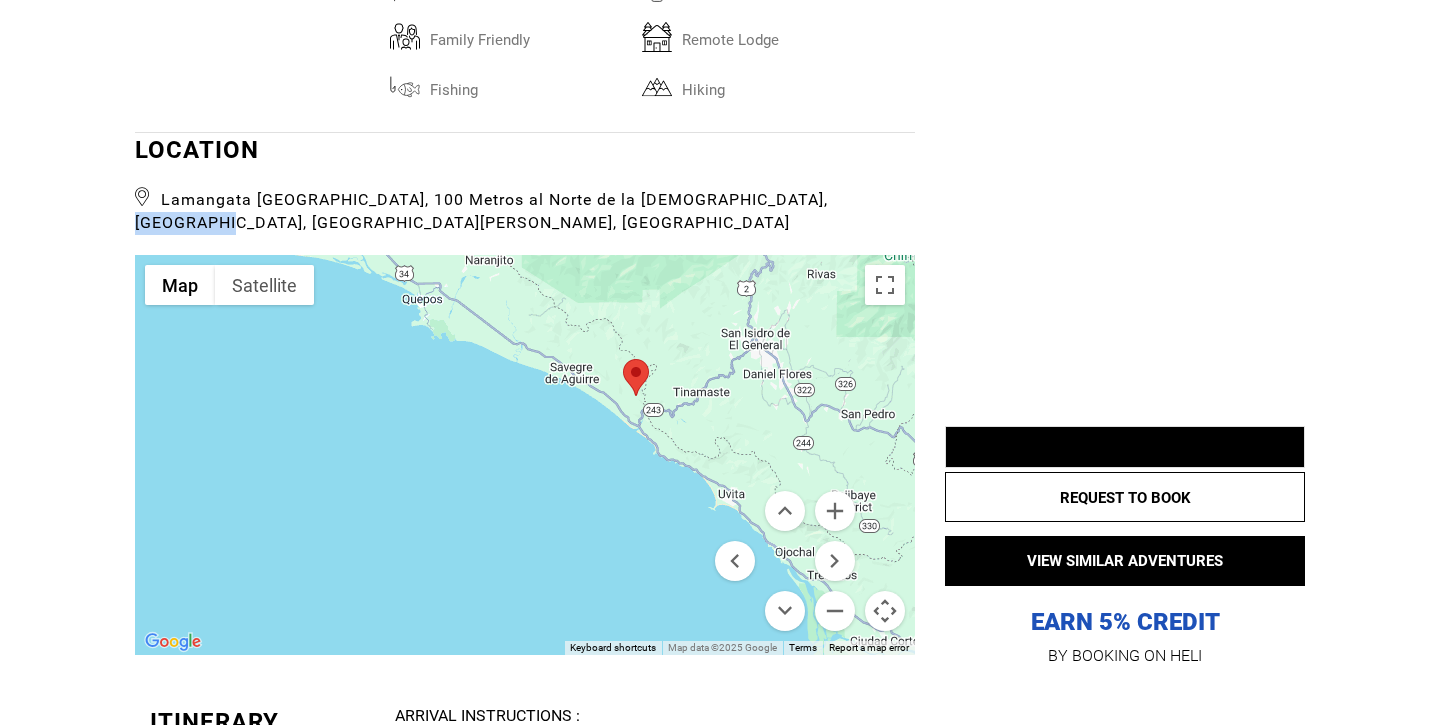 drag, startPoint x: 675, startPoint y: 515, endPoint x: 675, endPoint y: 370, distance: 145 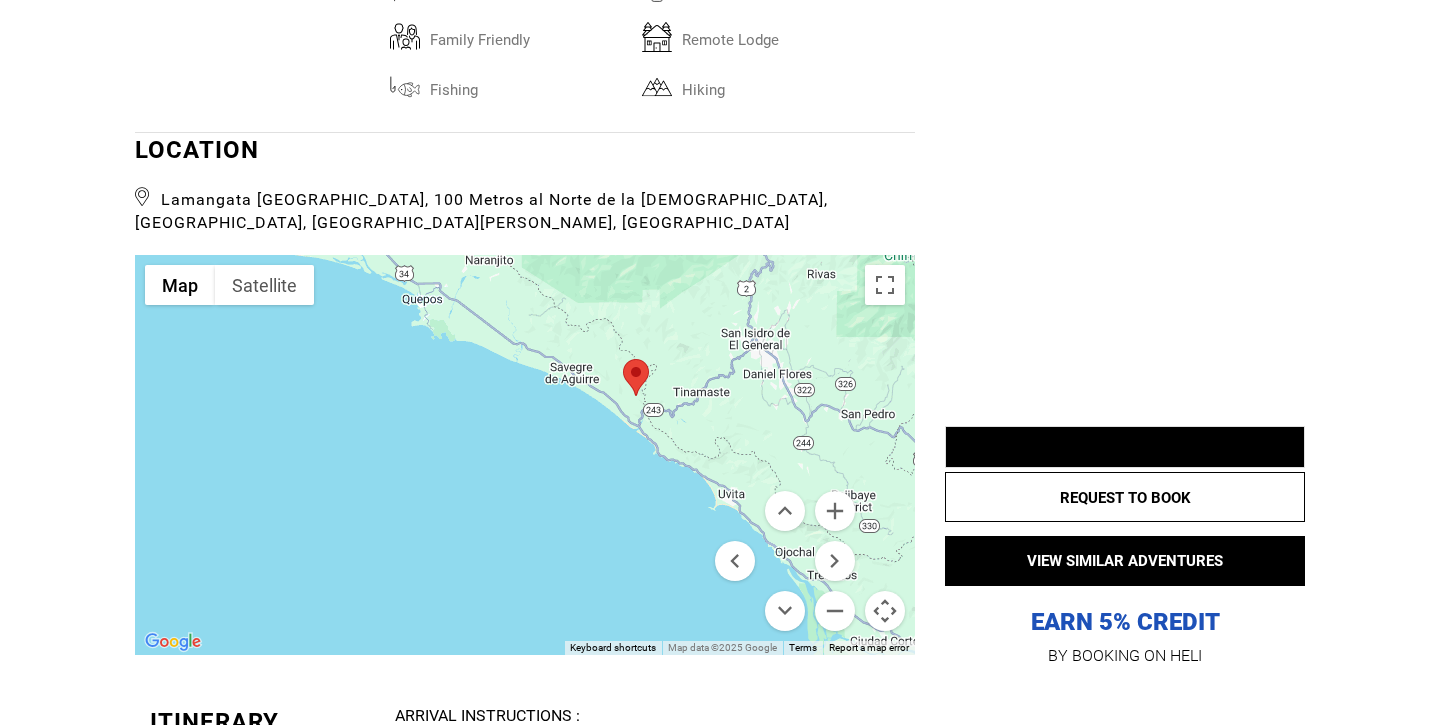 drag, startPoint x: 211, startPoint y: 195, endPoint x: 364, endPoint y: 217, distance: 154.57361 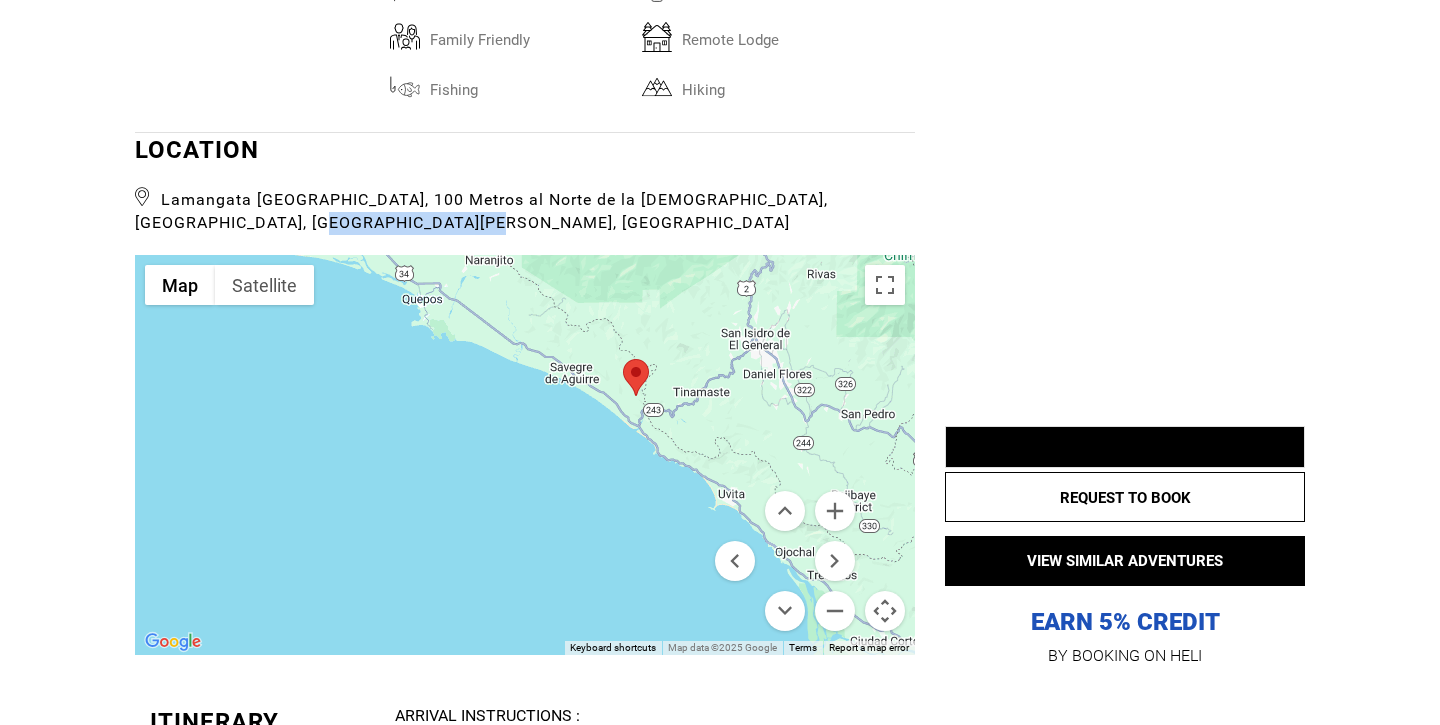 drag, startPoint x: 364, startPoint y: 193, endPoint x: 220, endPoint y: 206, distance: 144.58562 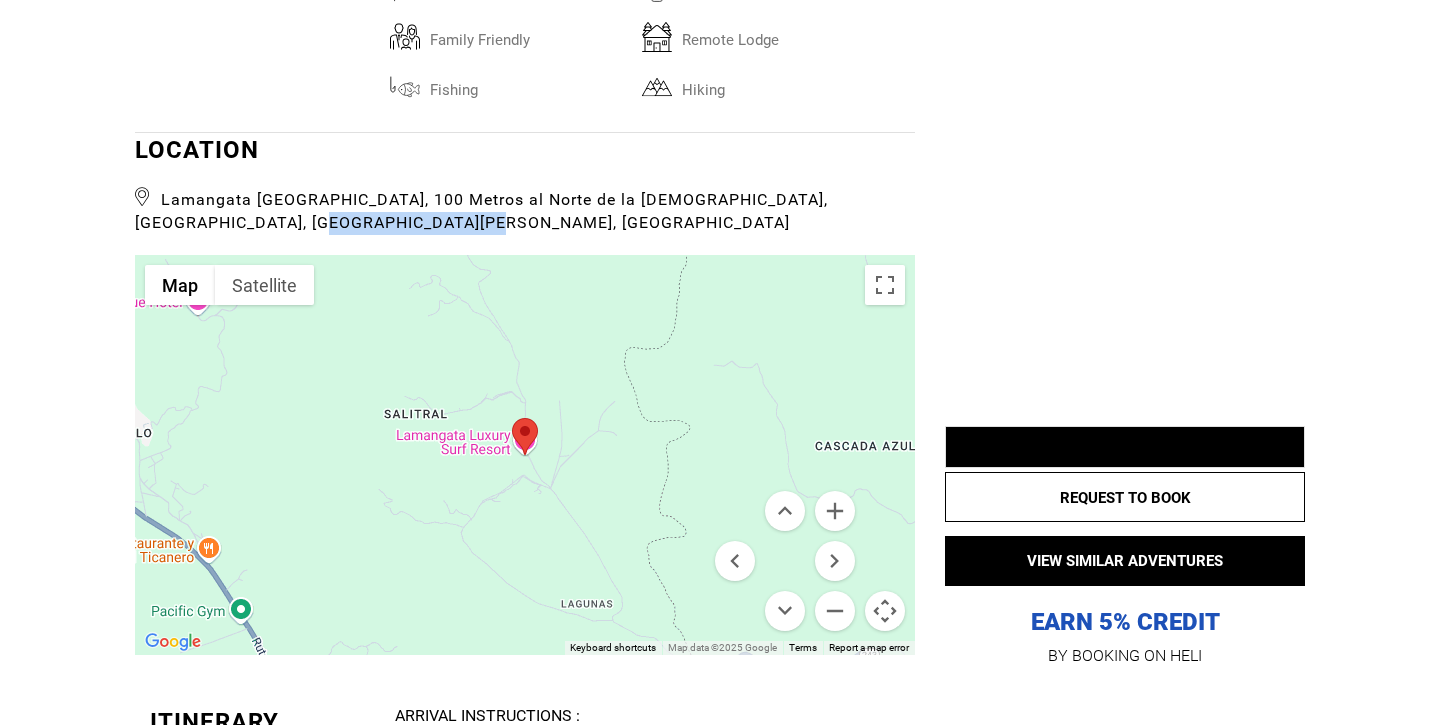 copy on "Savegre de Aguirre" 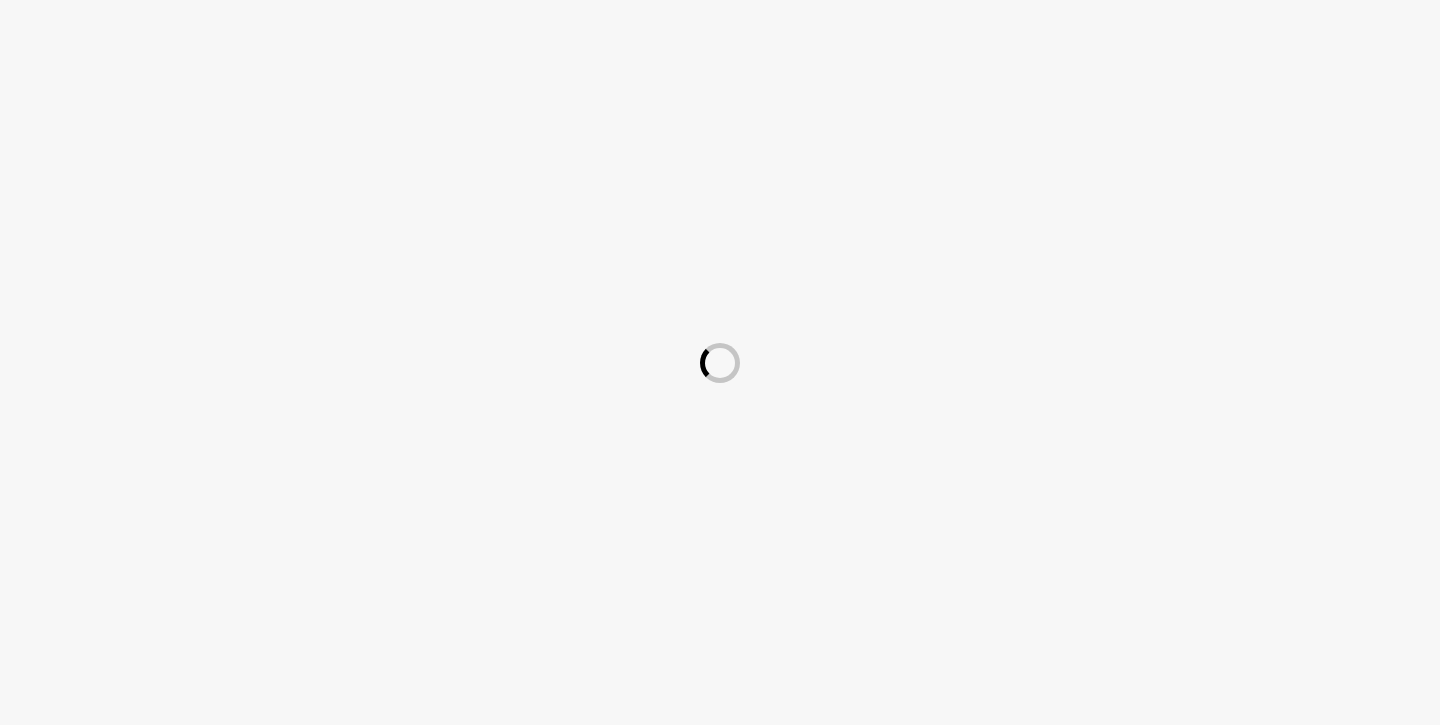 scroll, scrollTop: 0, scrollLeft: 0, axis: both 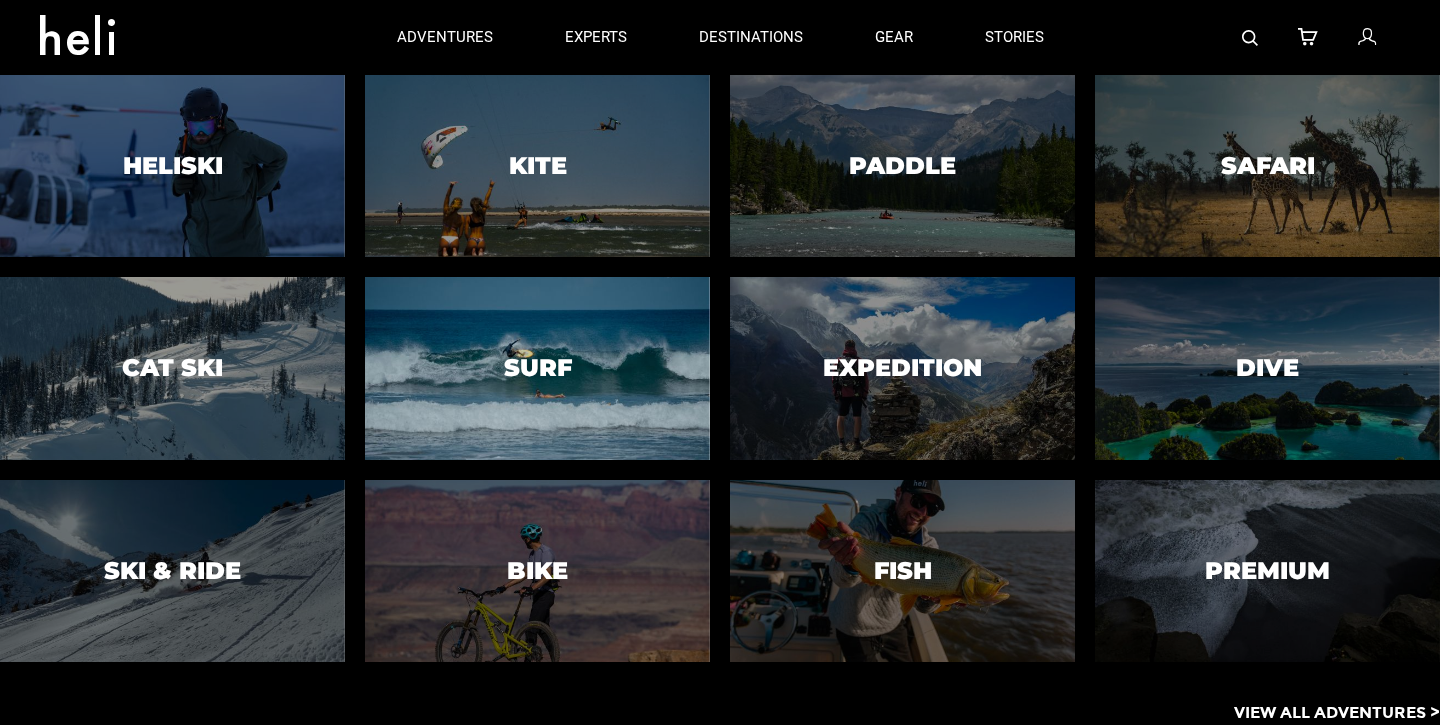 click at bounding box center (538, 369) 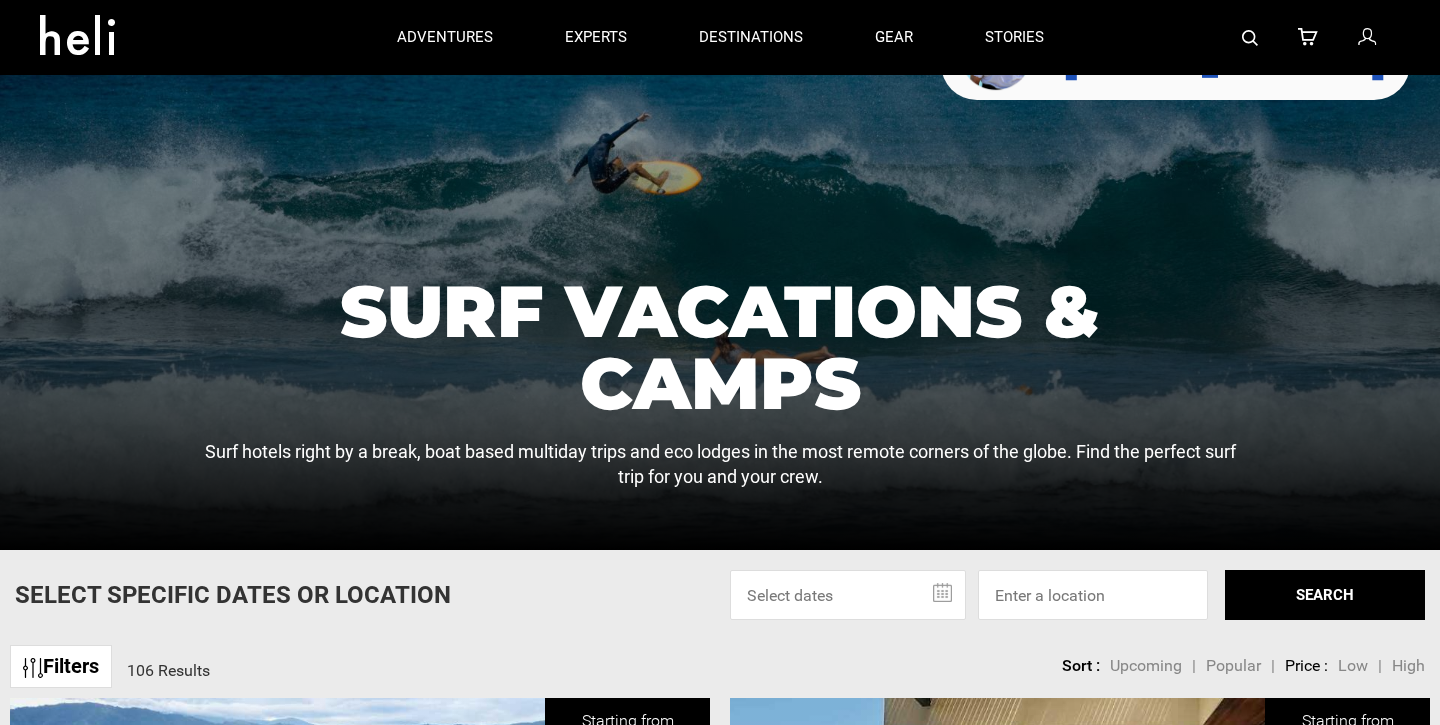 scroll, scrollTop: 0, scrollLeft: 0, axis: both 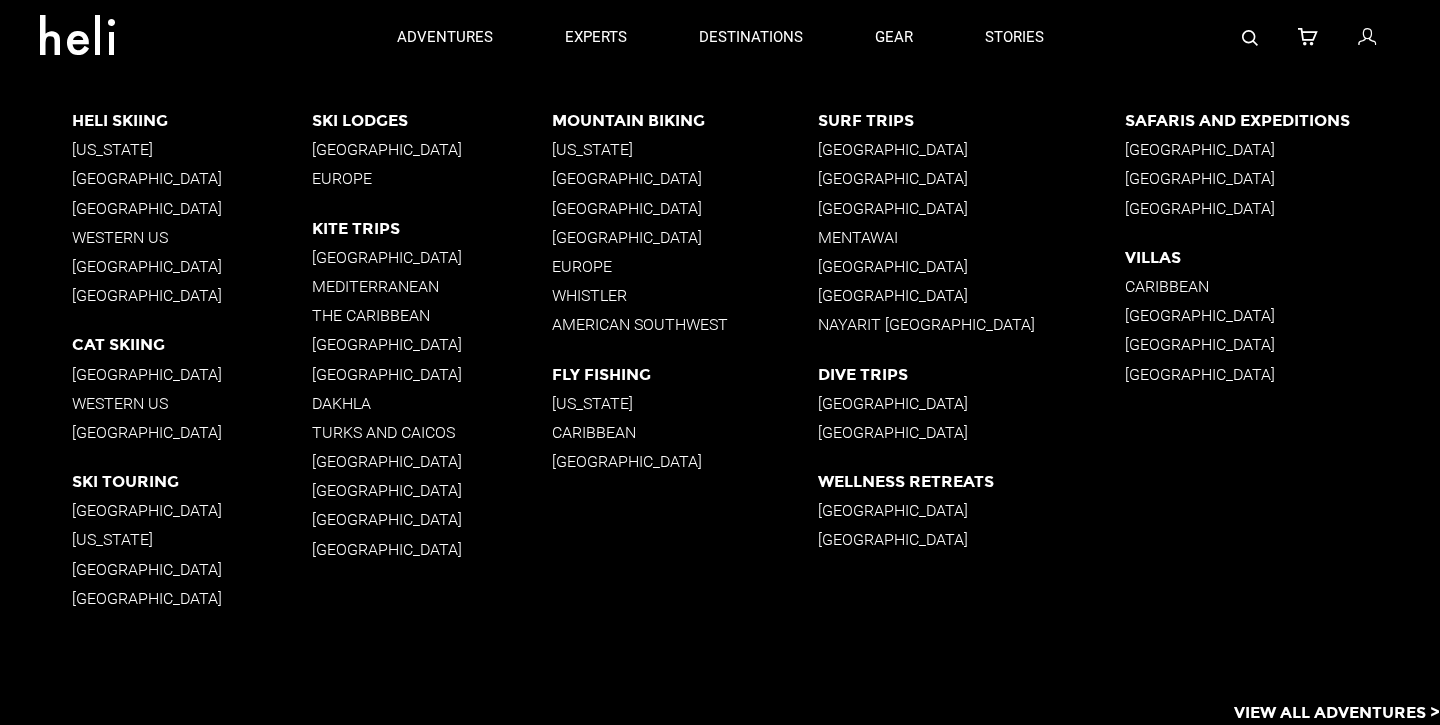 click on "[GEOGRAPHIC_DATA]" at bounding box center (971, 149) 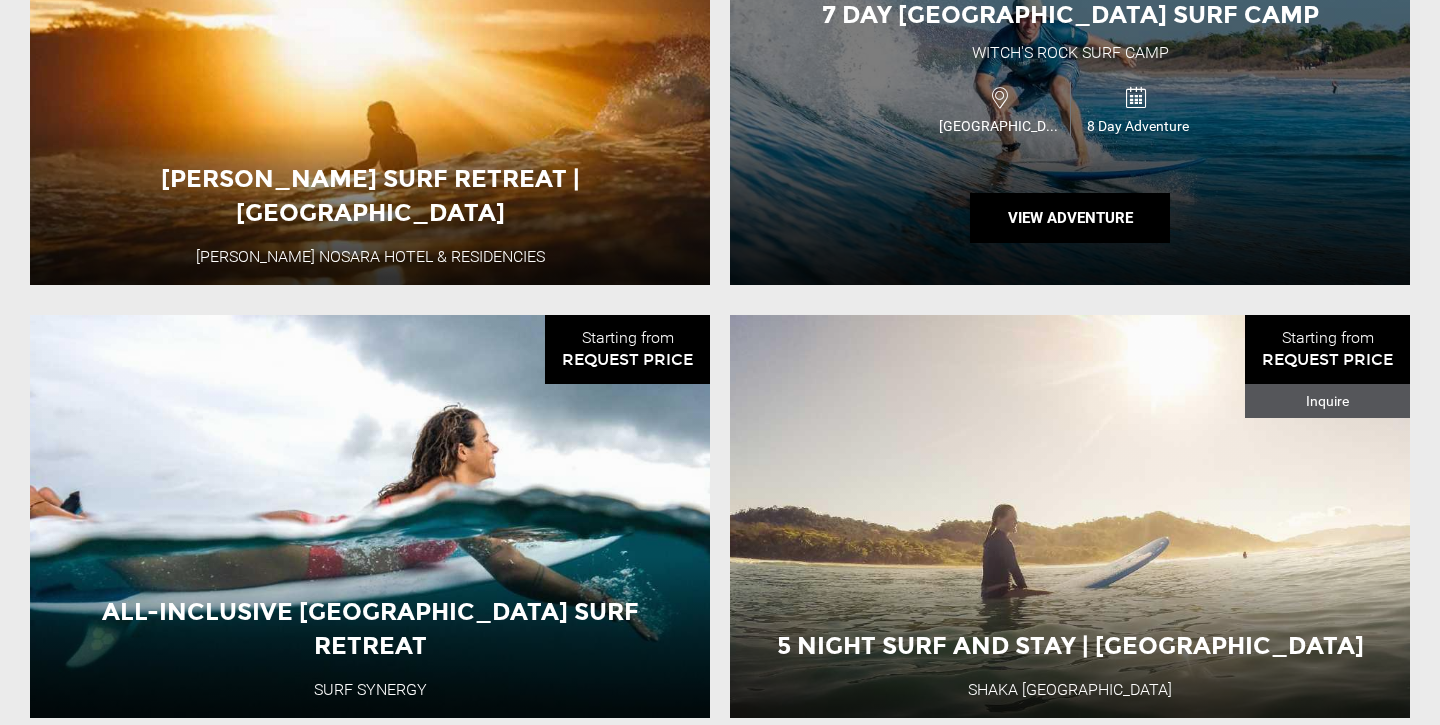 scroll, scrollTop: 1758, scrollLeft: 0, axis: vertical 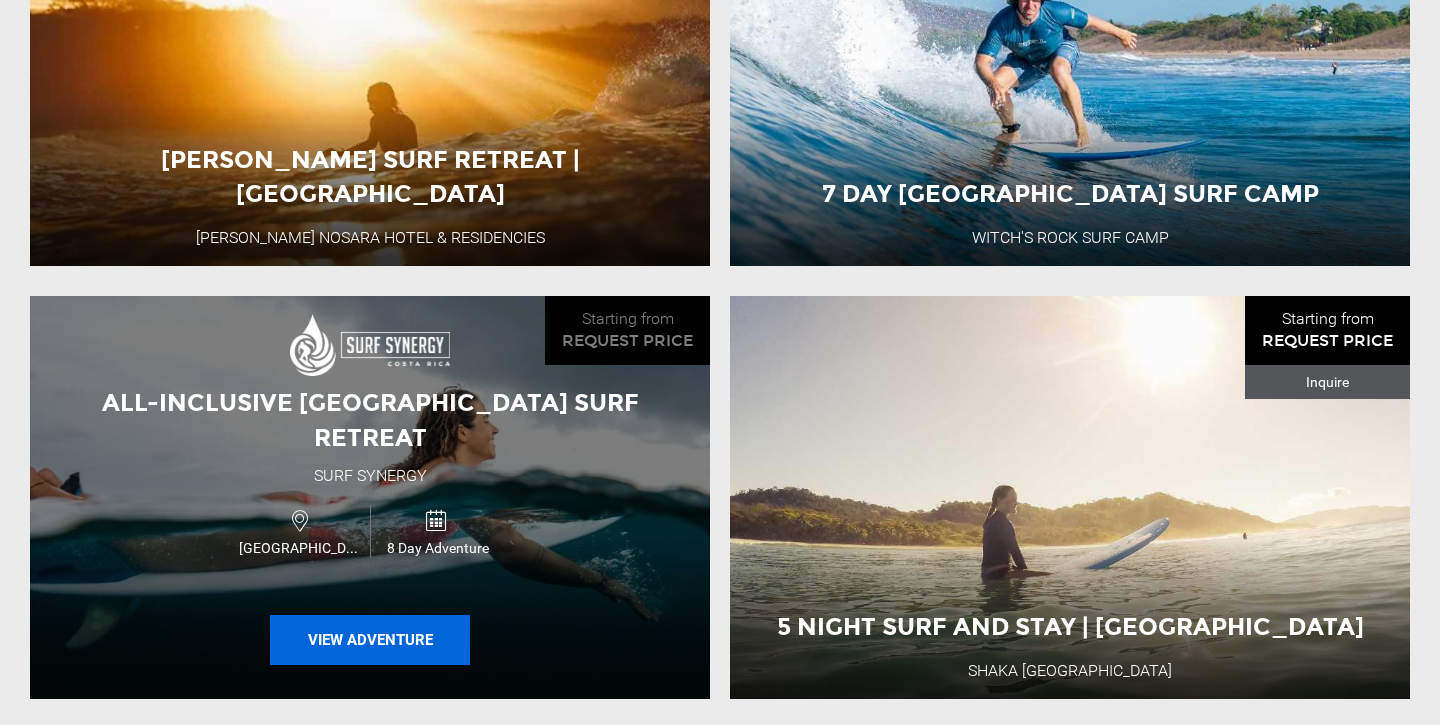 click on "View Adventure" at bounding box center [370, 640] 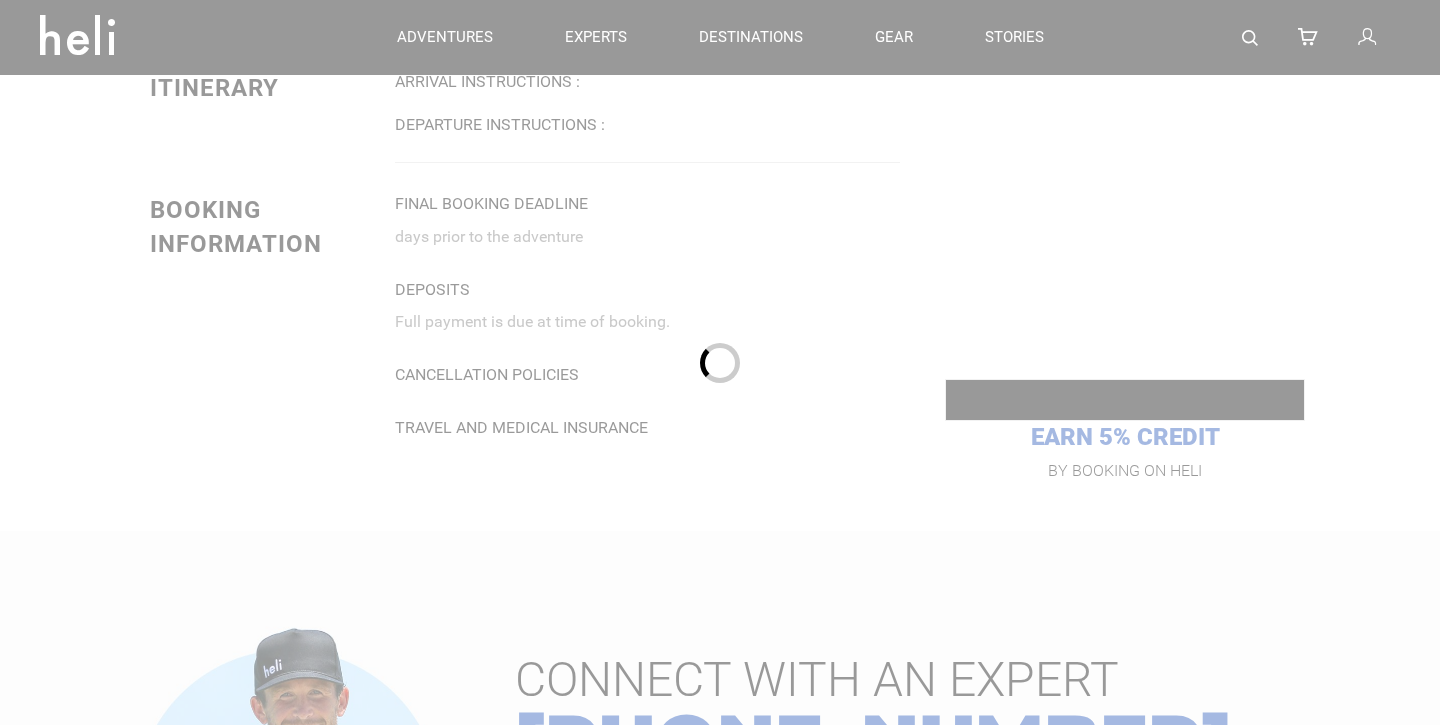 scroll, scrollTop: 0, scrollLeft: 0, axis: both 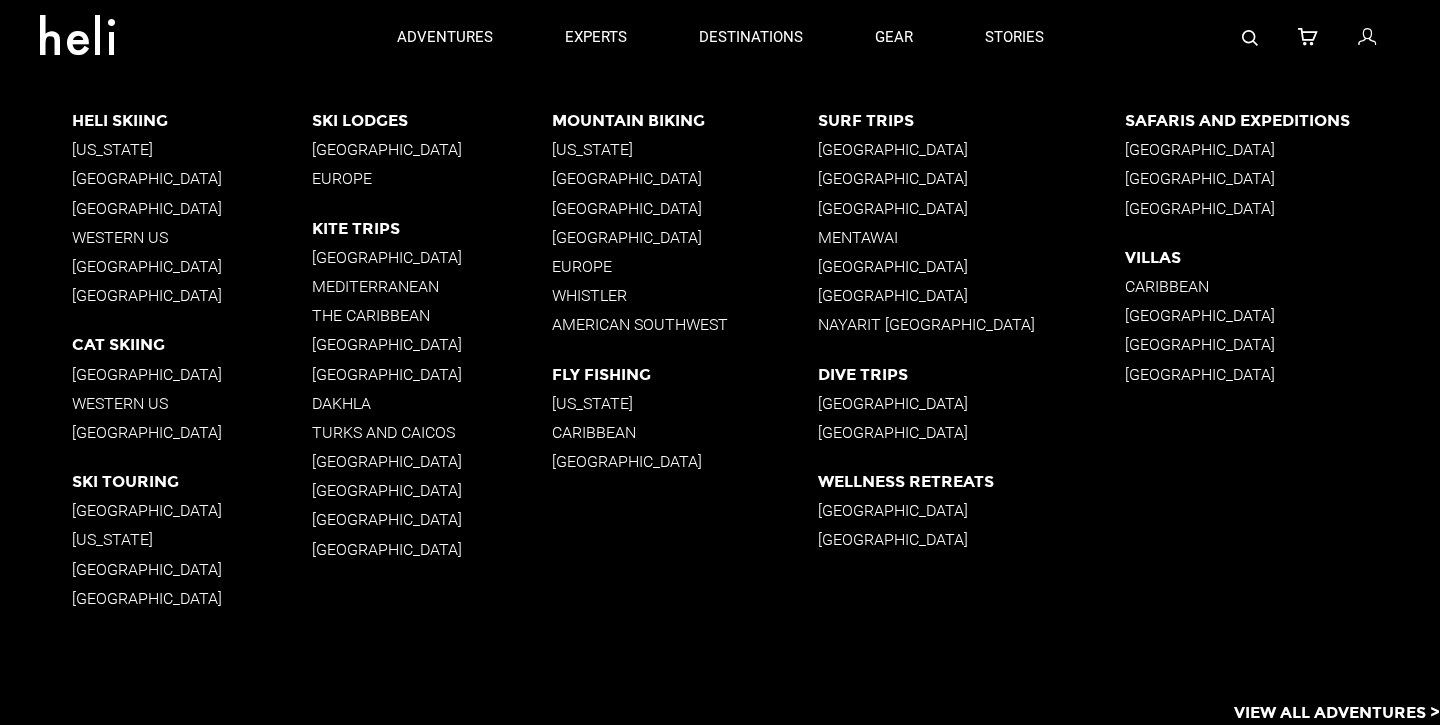 click on "[GEOGRAPHIC_DATA]" at bounding box center [971, 149] 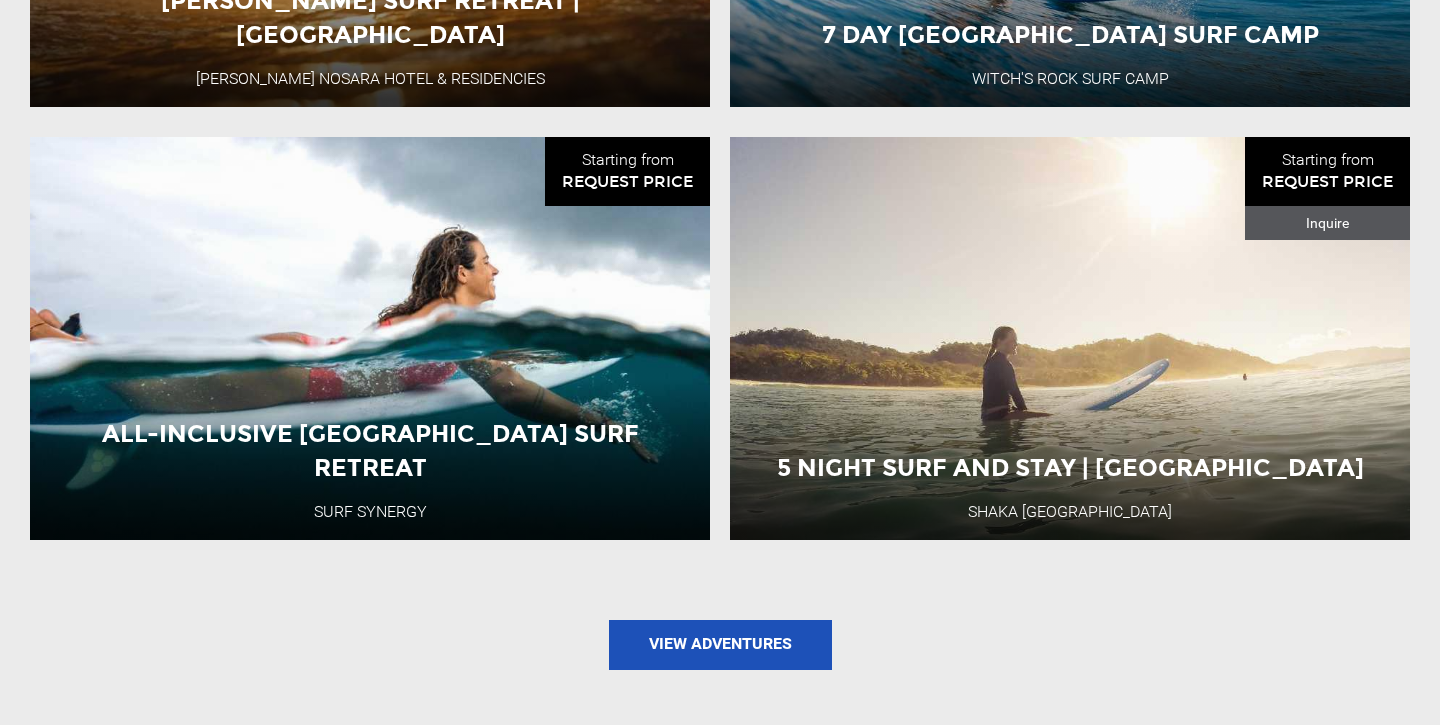 scroll, scrollTop: 2058, scrollLeft: 0, axis: vertical 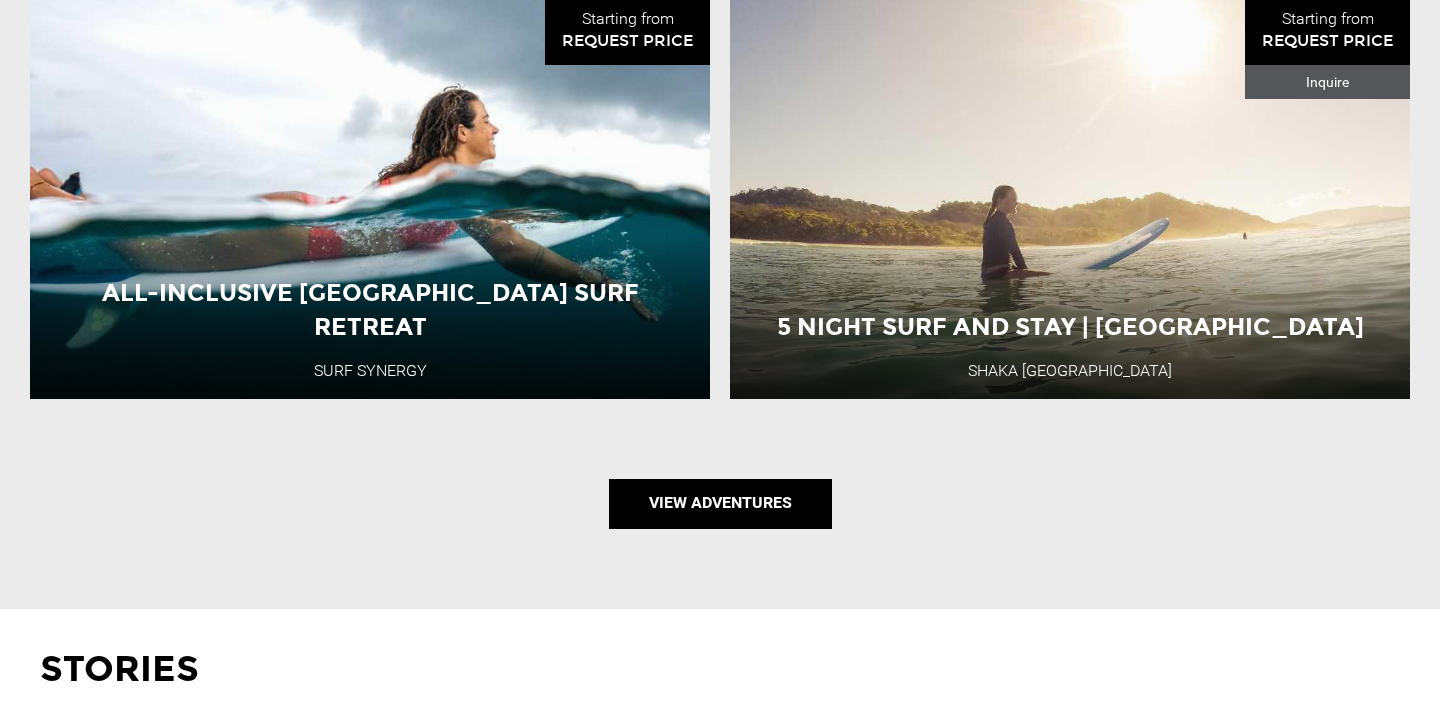 click on "View Adventures" at bounding box center [720, 504] 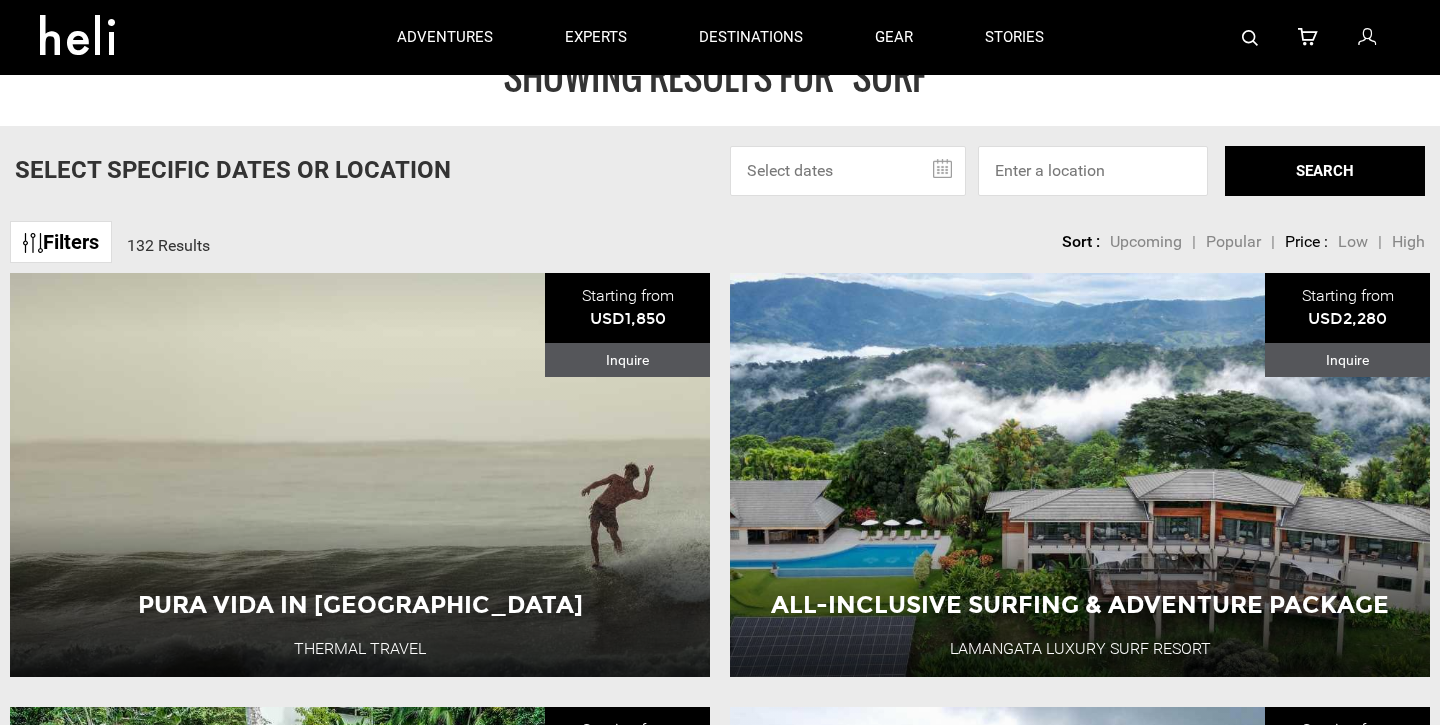 scroll, scrollTop: 0, scrollLeft: 0, axis: both 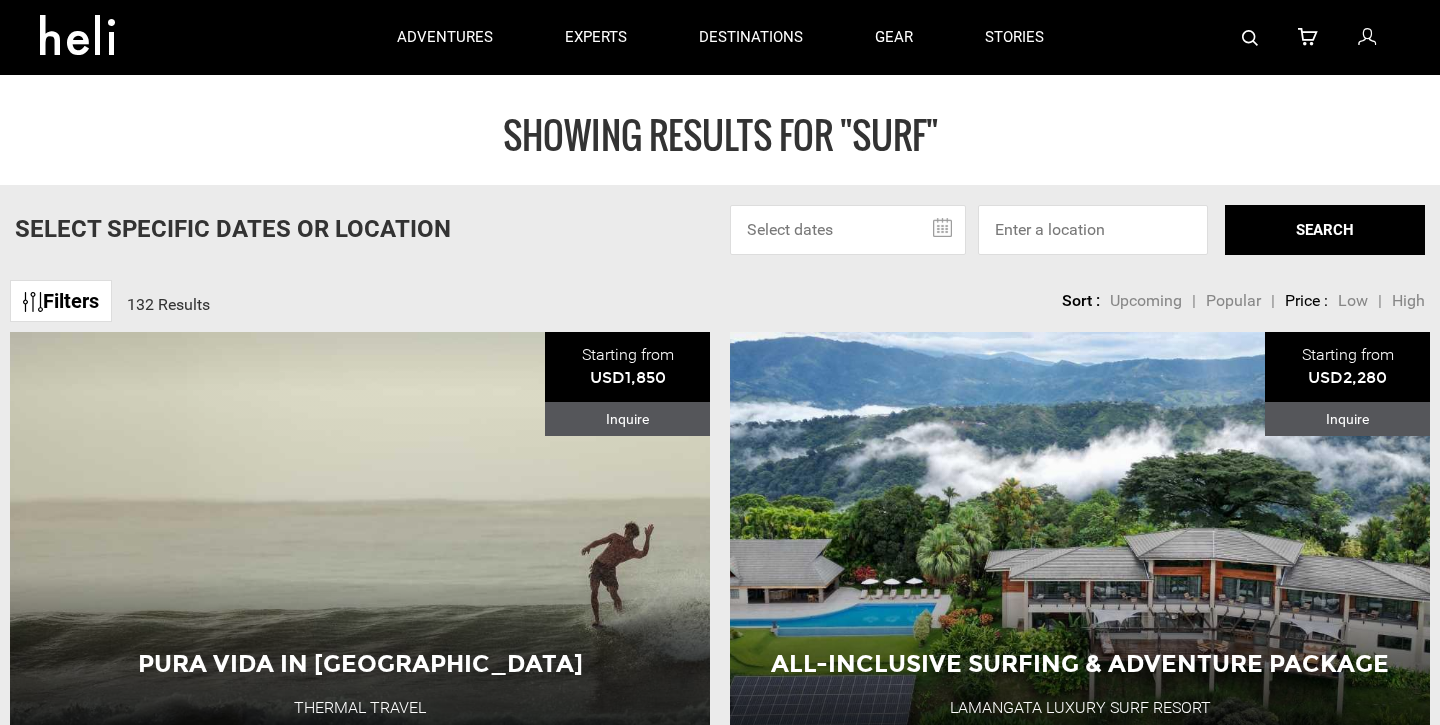 click at bounding box center [1250, 38] 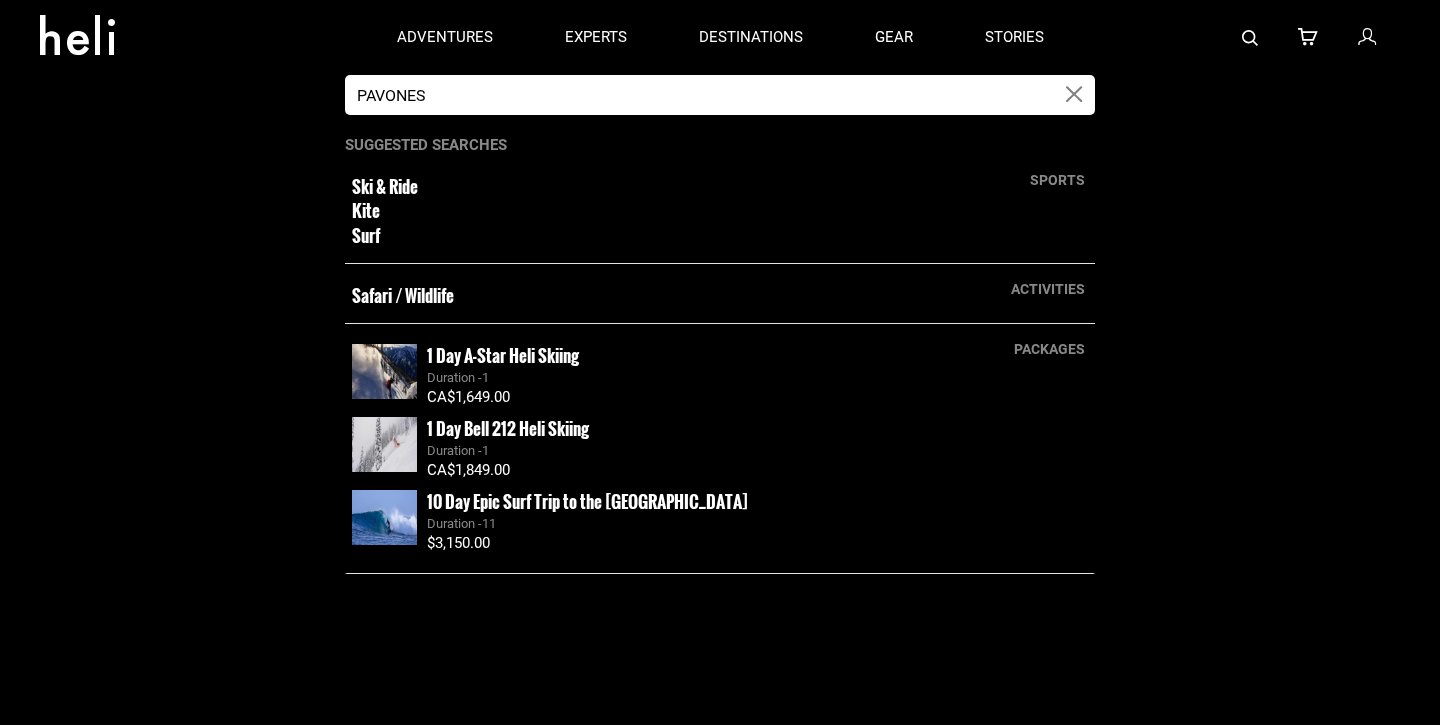 type on "PAVONES" 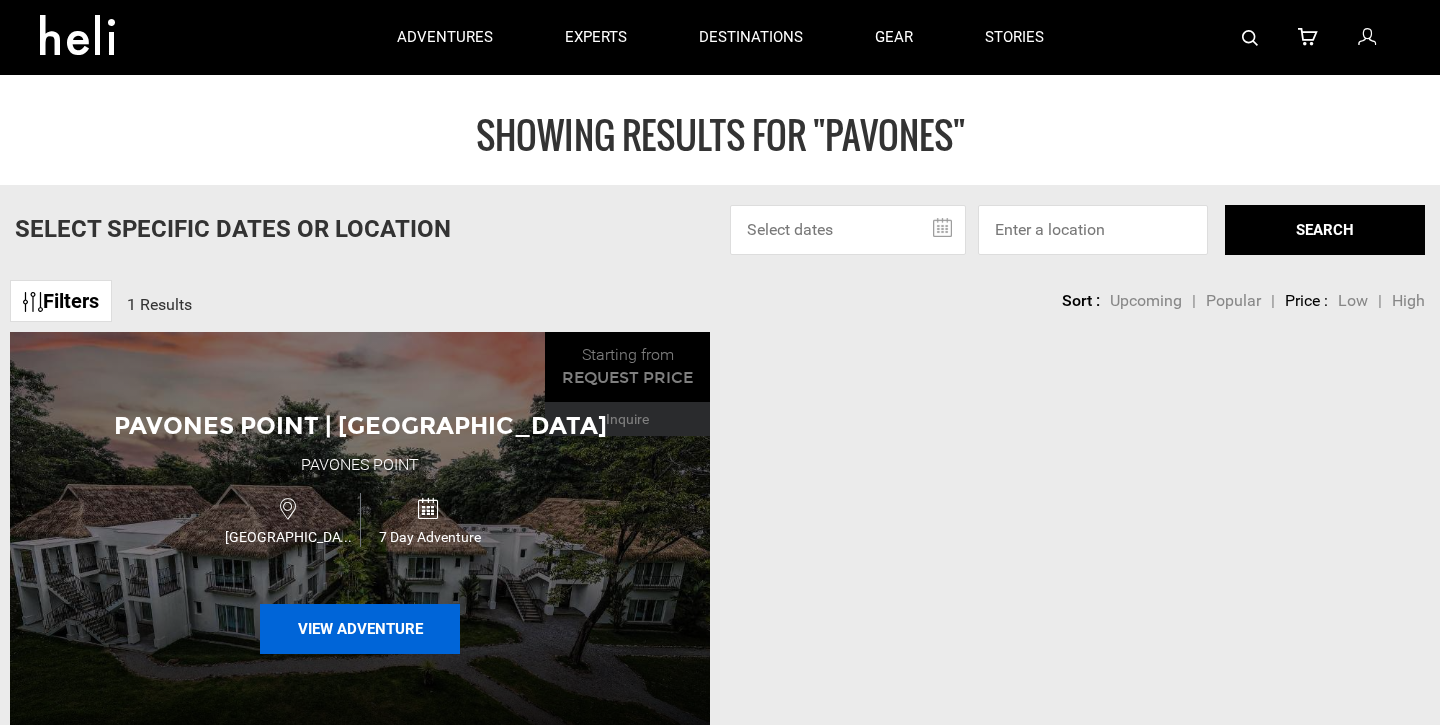 click on "View Adventure" at bounding box center [360, 629] 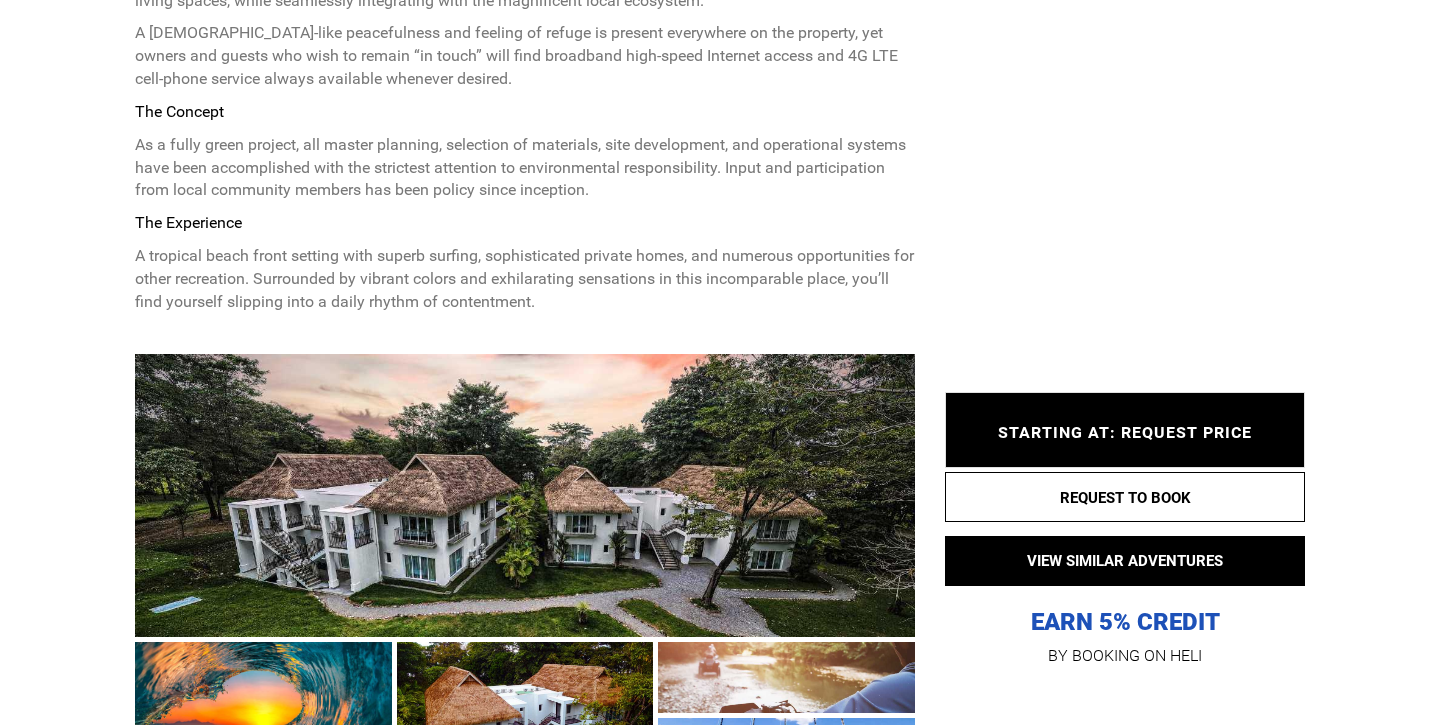 scroll, scrollTop: 1288, scrollLeft: 0, axis: vertical 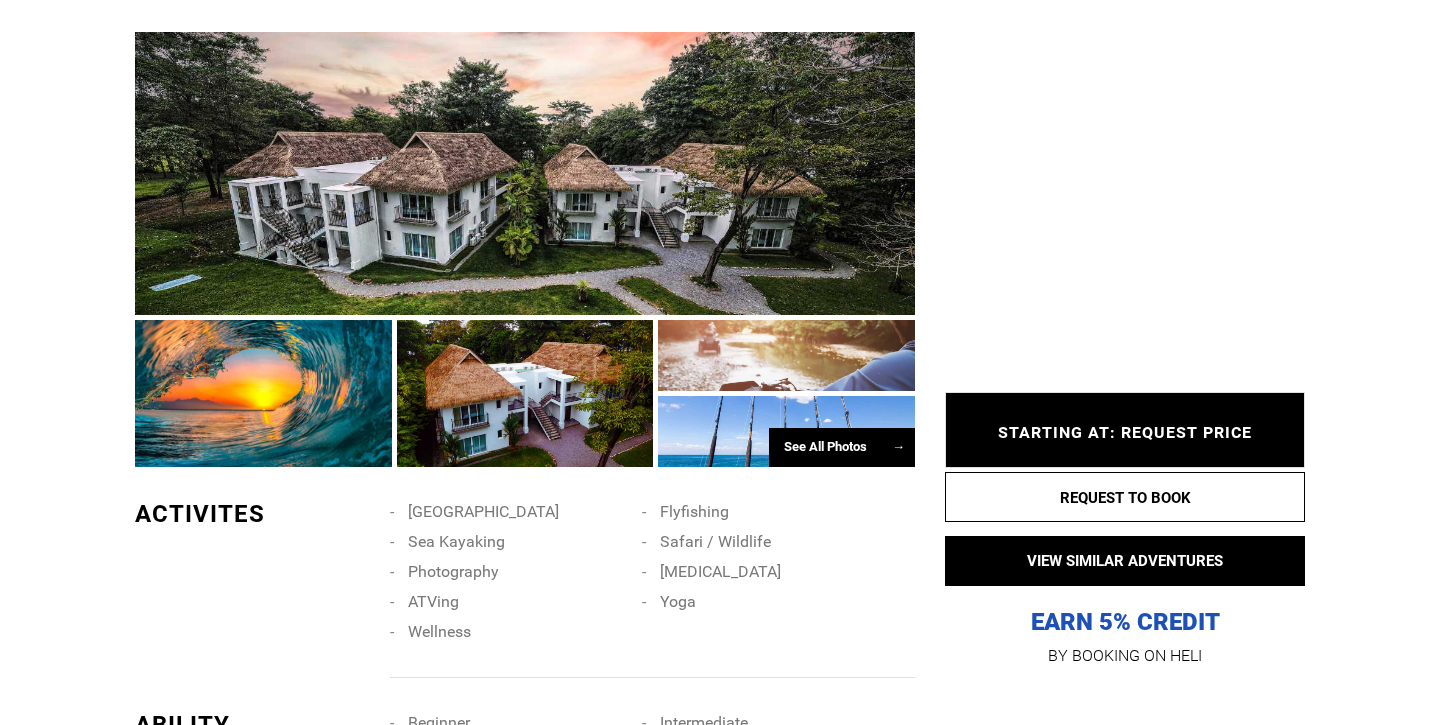 click on "See All Photos →" at bounding box center [842, 447] 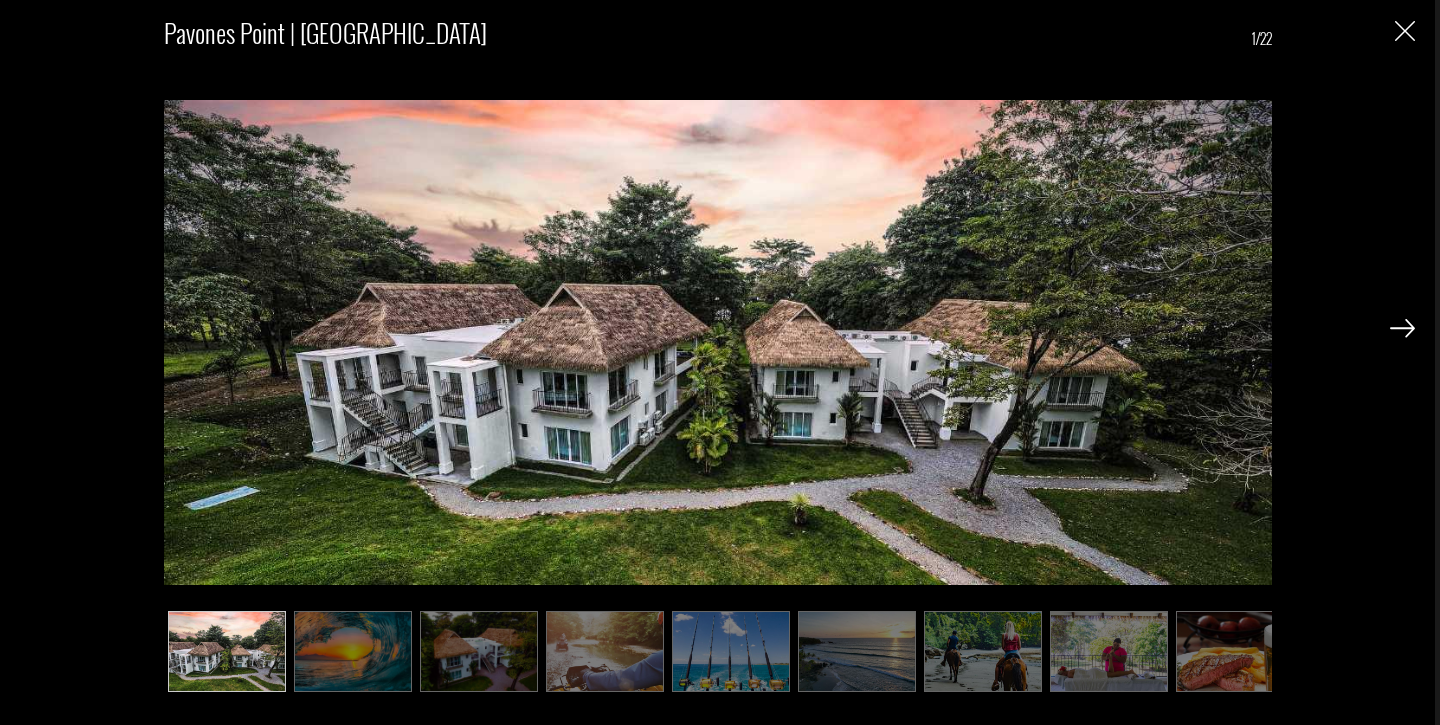 click at bounding box center [605, 651] 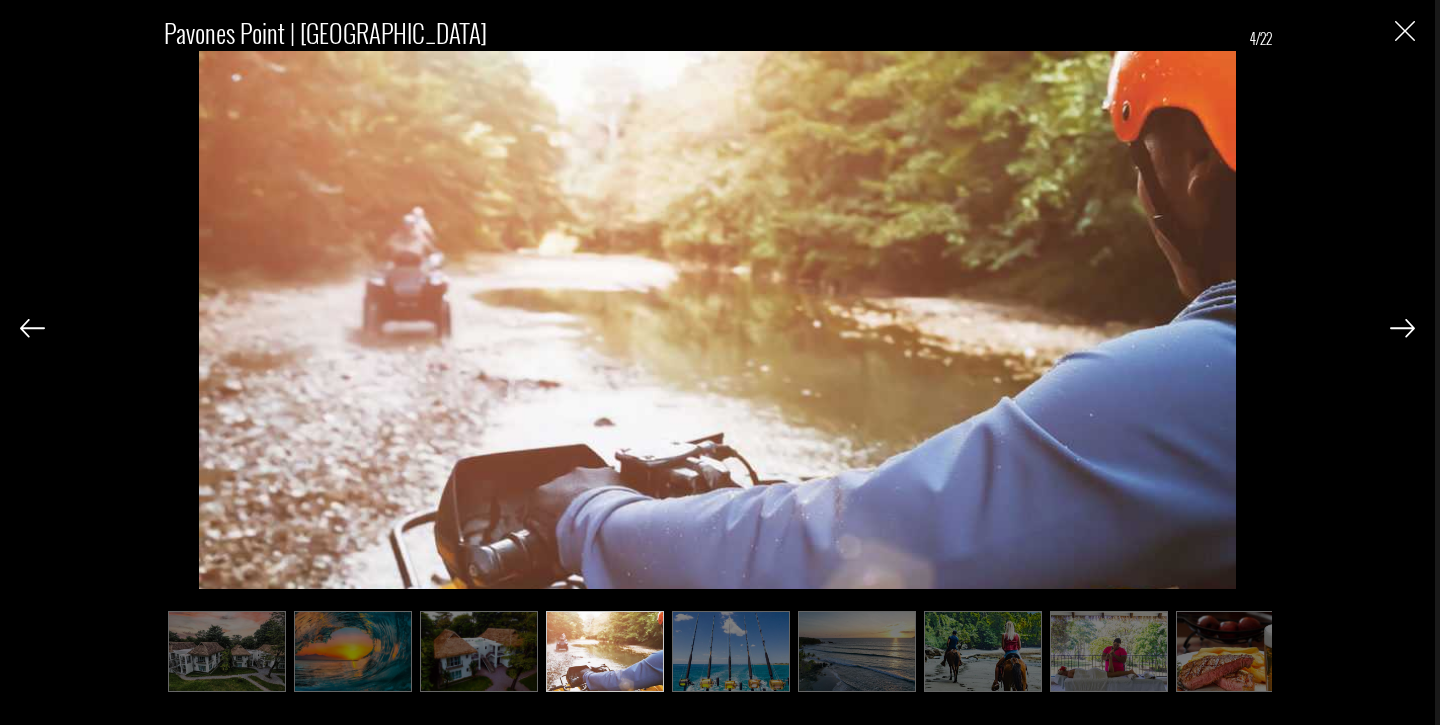 click at bounding box center (479, 651) 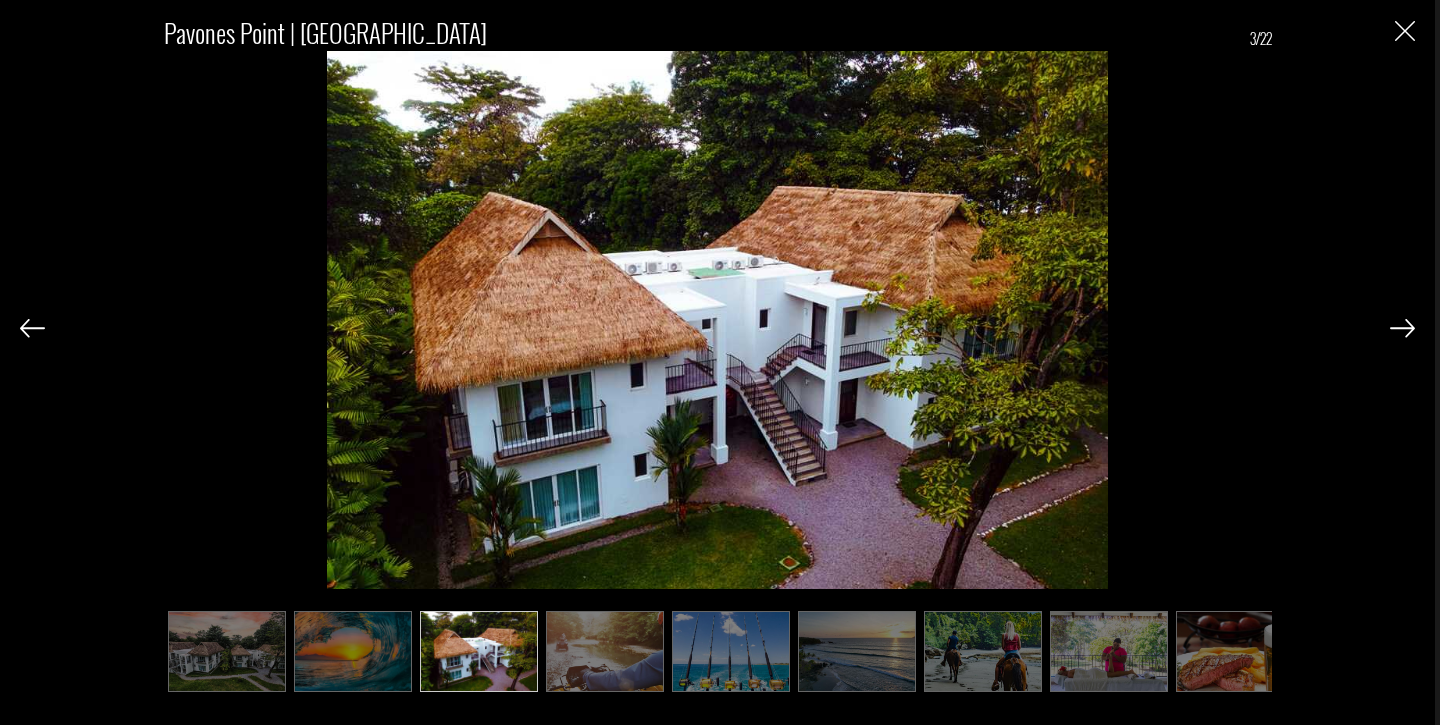 click at bounding box center [718, 651] 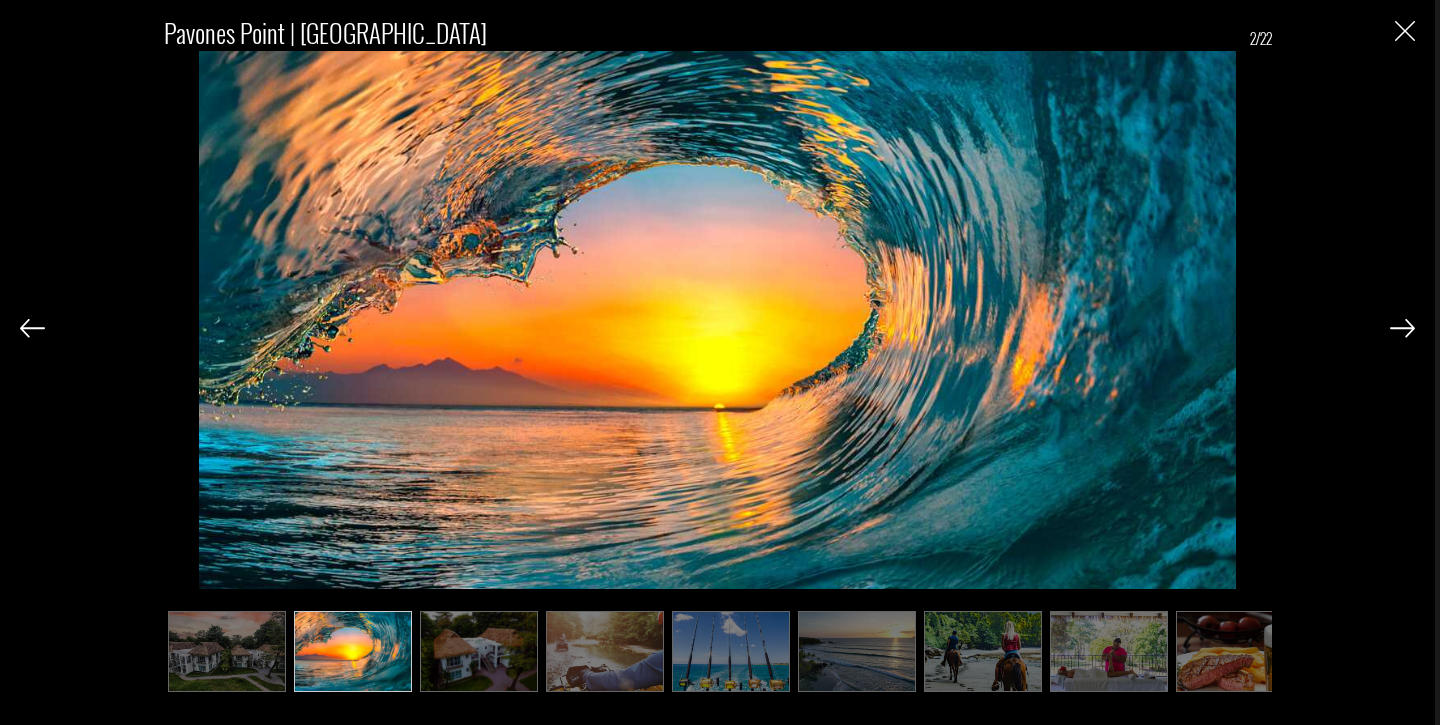 click at bounding box center (731, 651) 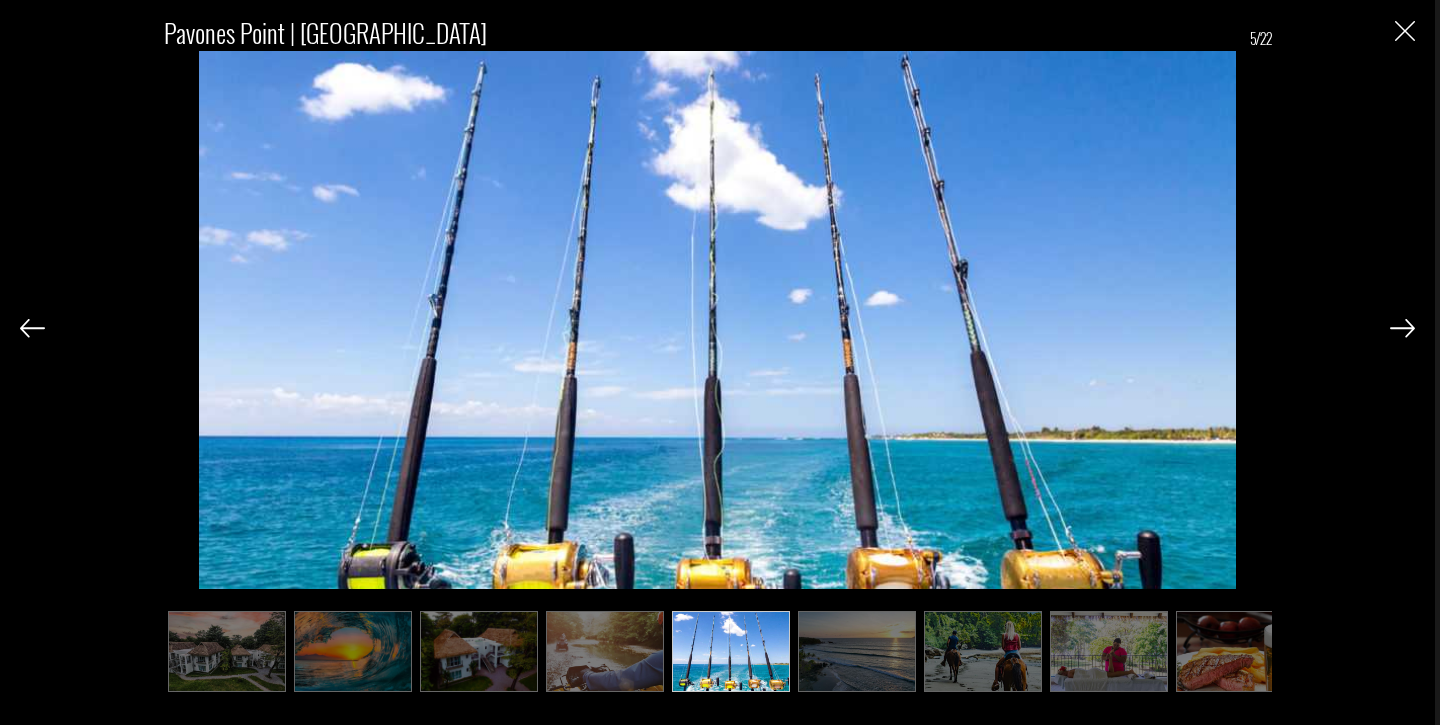 click at bounding box center (605, 651) 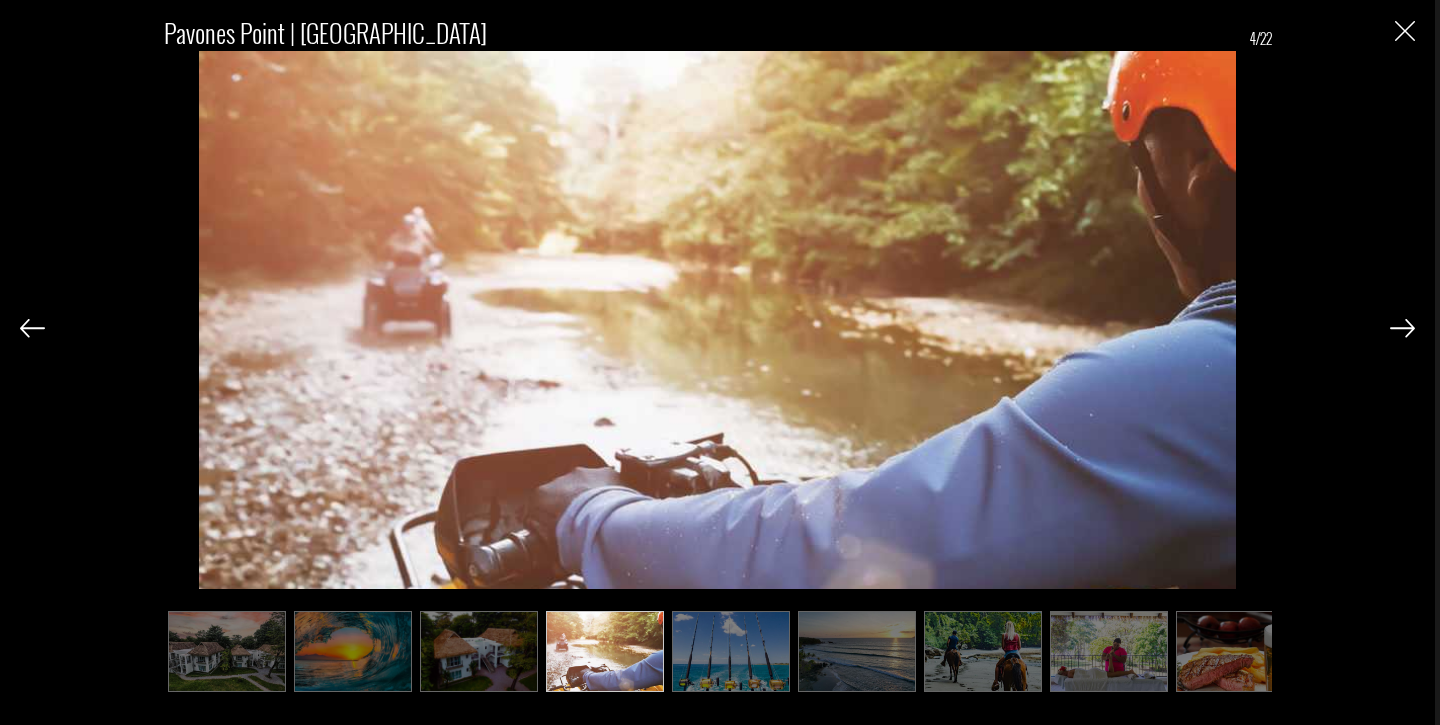click at bounding box center [731, 651] 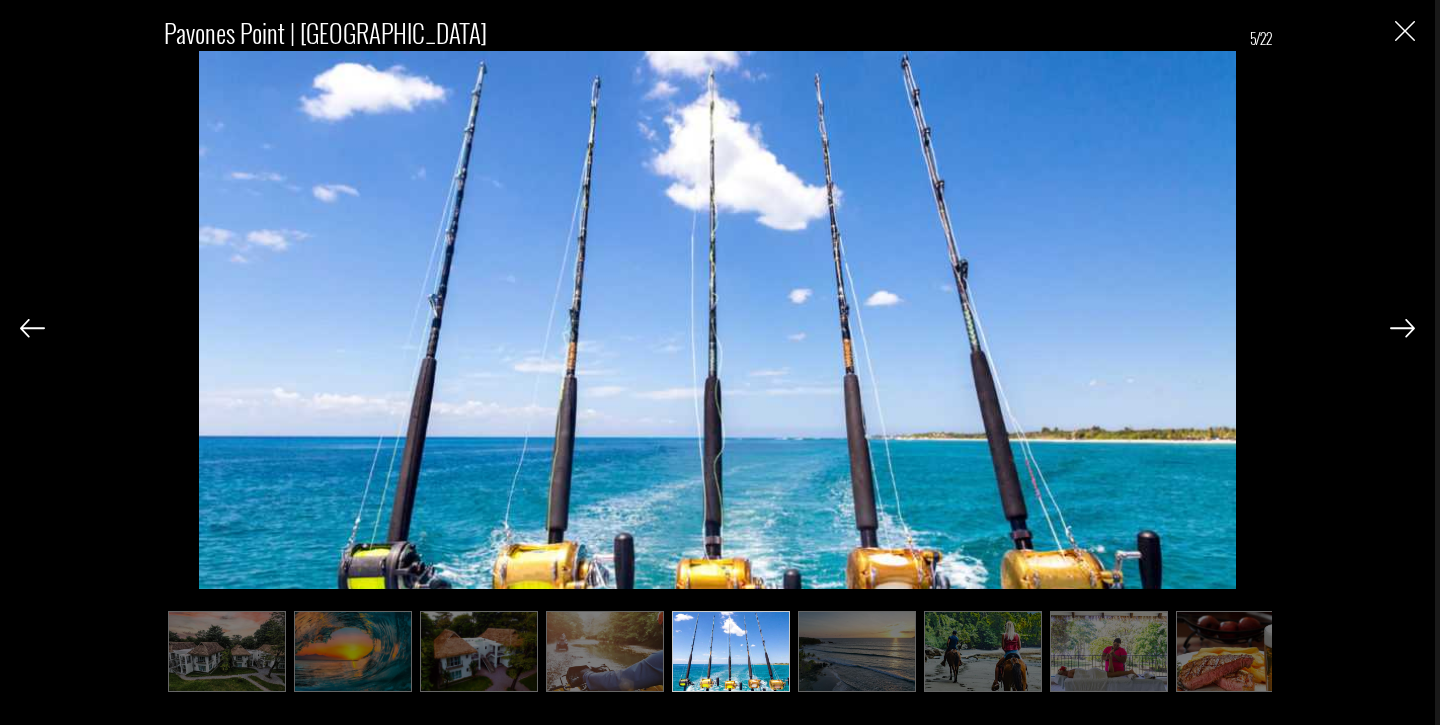 click at bounding box center [857, 651] 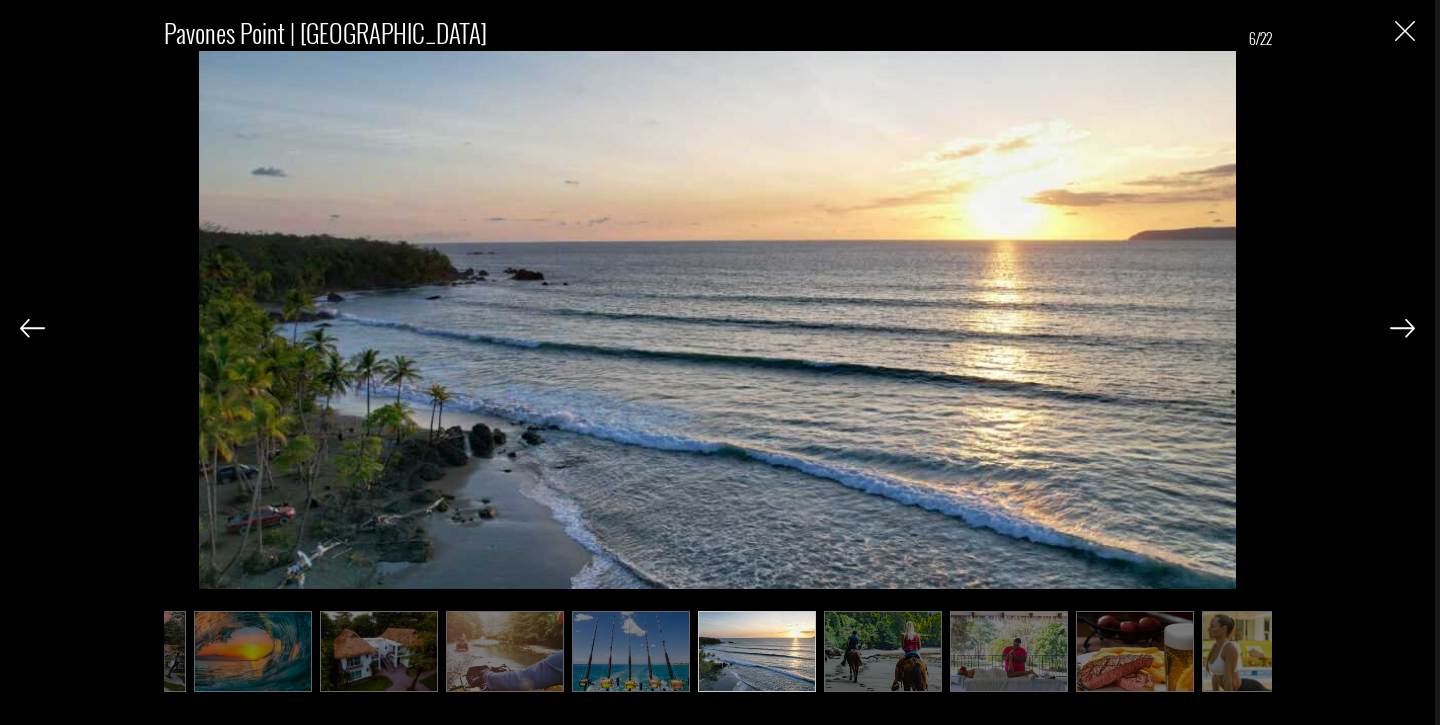 click at bounding box center [883, 651] 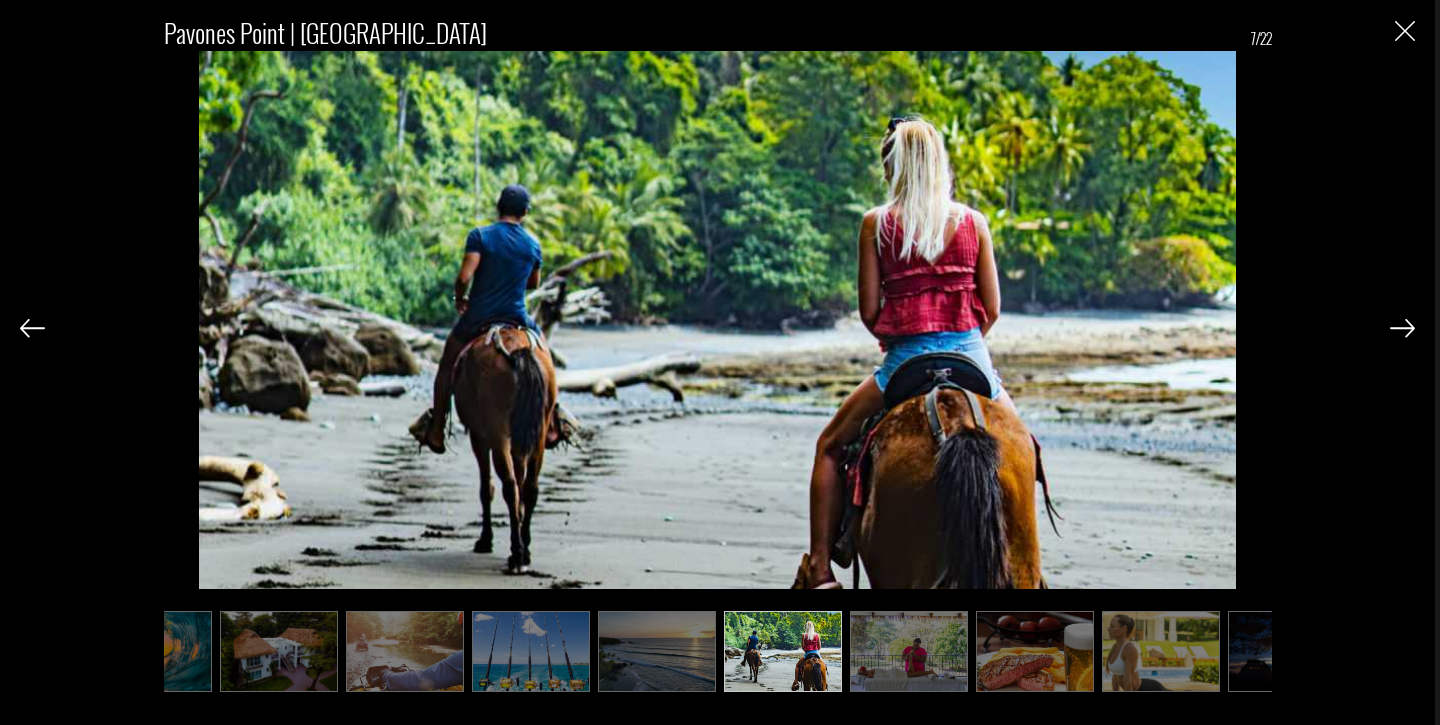 click at bounding box center (909, 651) 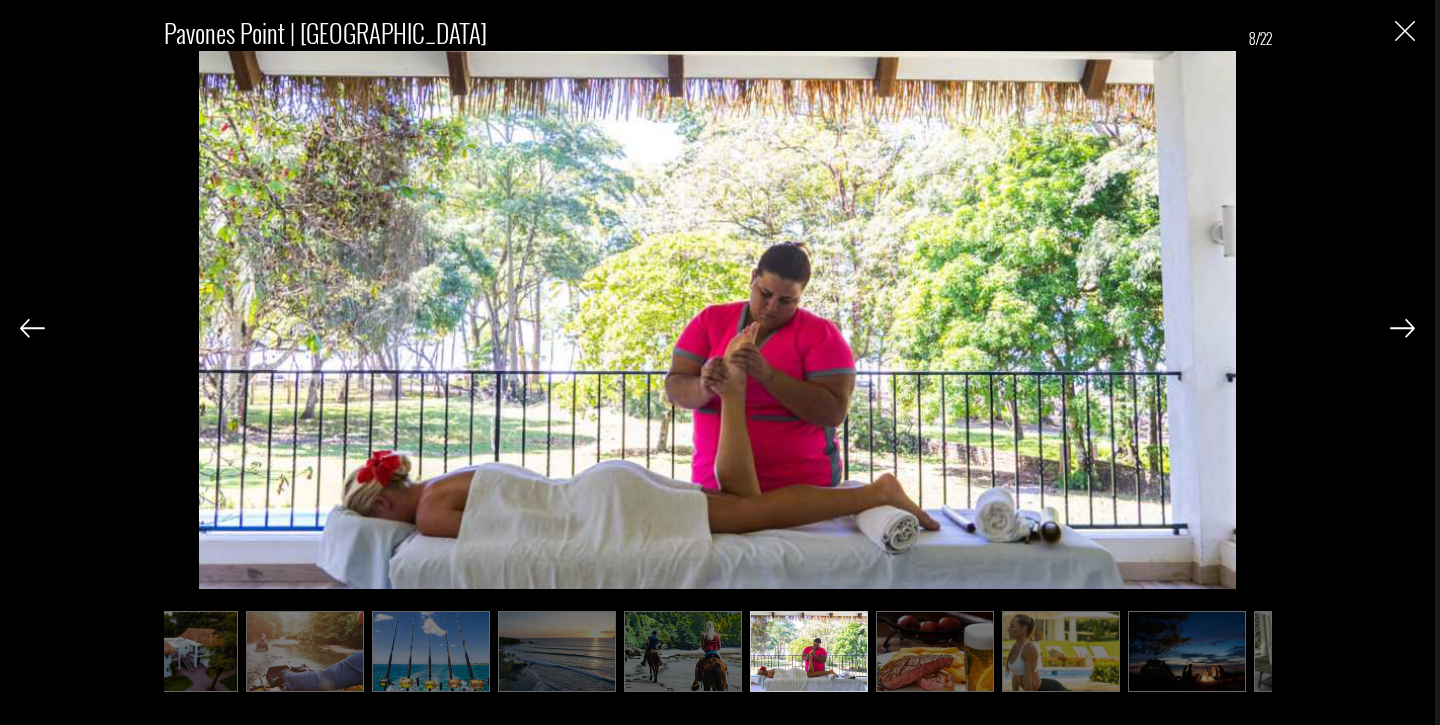 click at bounding box center [935, 651] 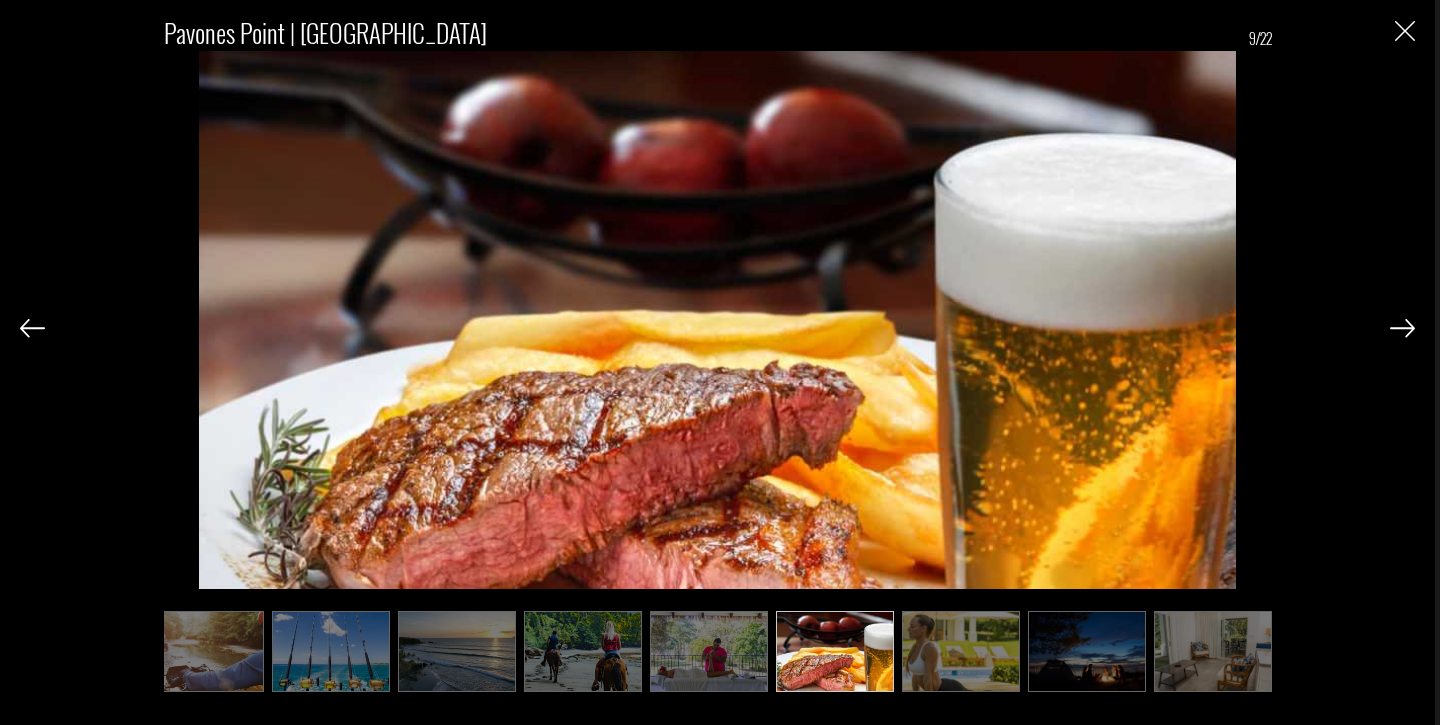 click at bounding box center (961, 651) 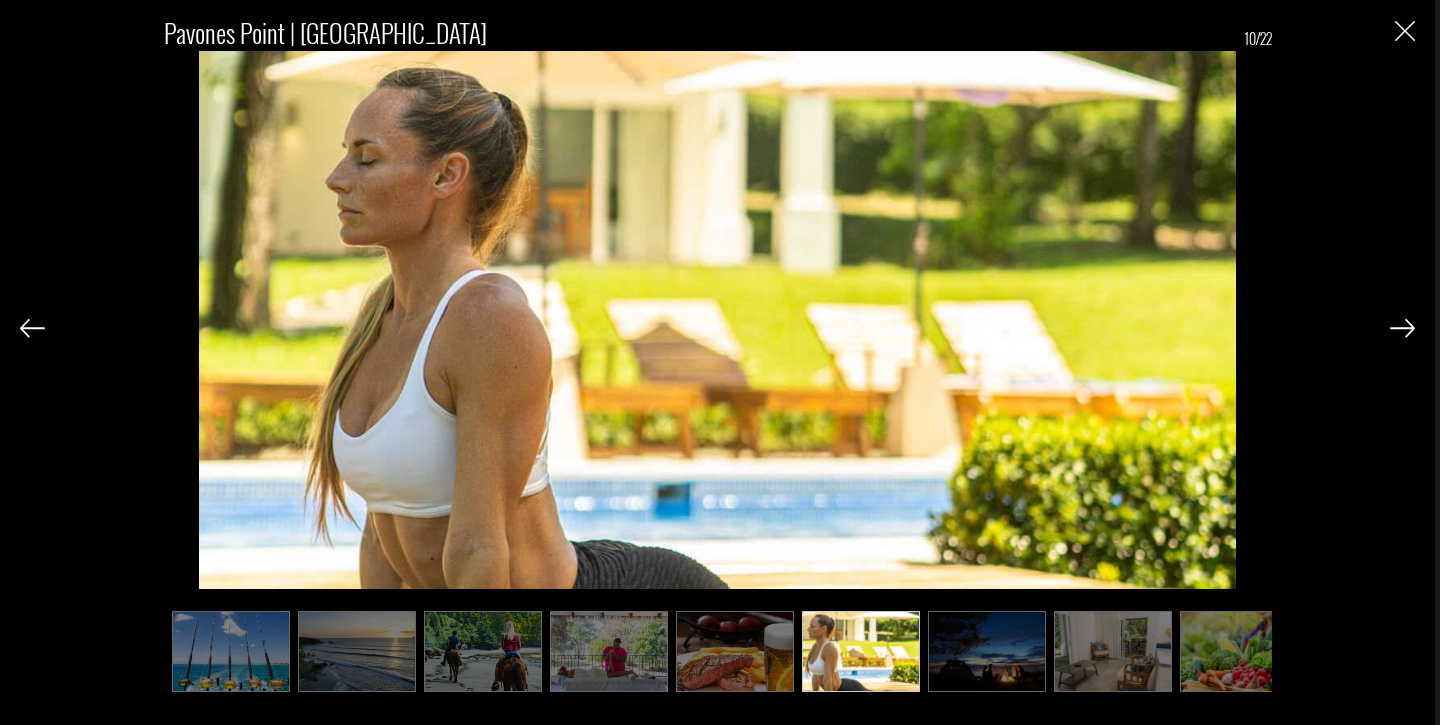 click at bounding box center (987, 651) 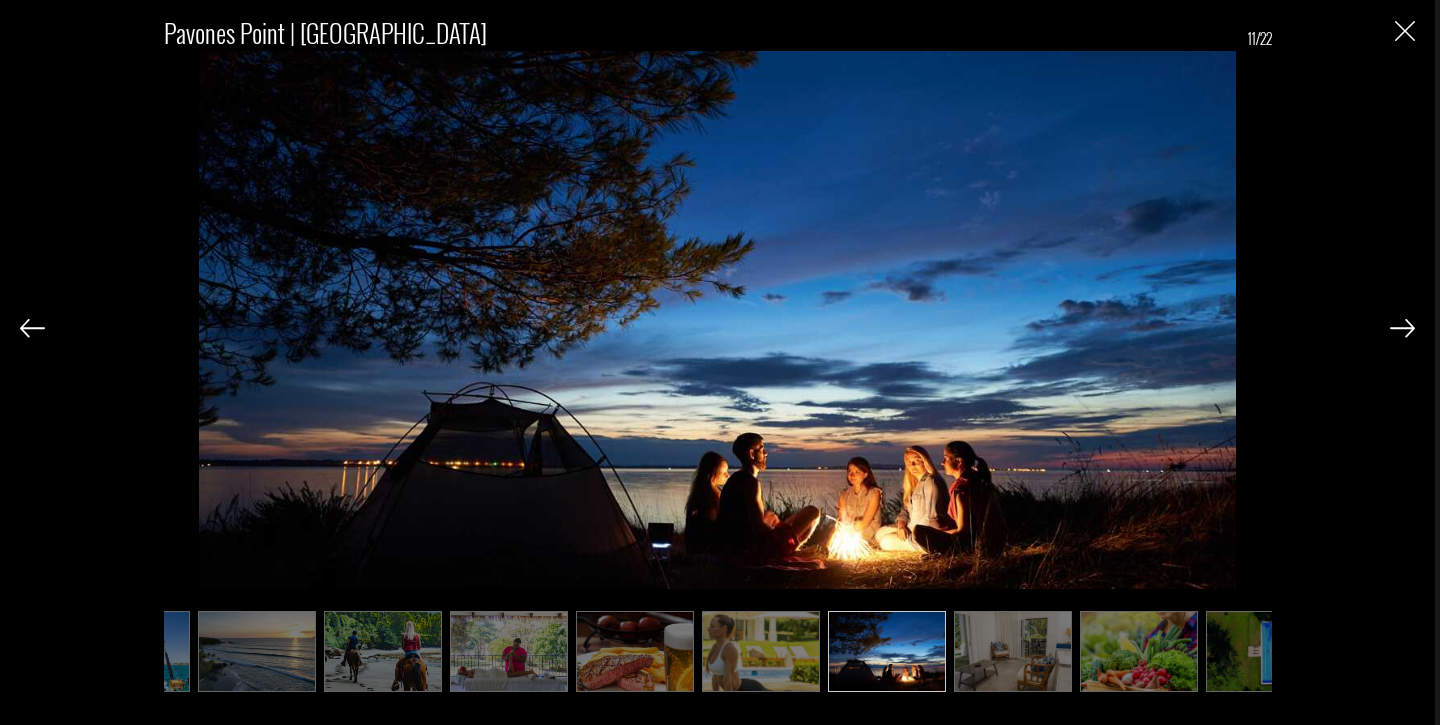 click at bounding box center (1013, 651) 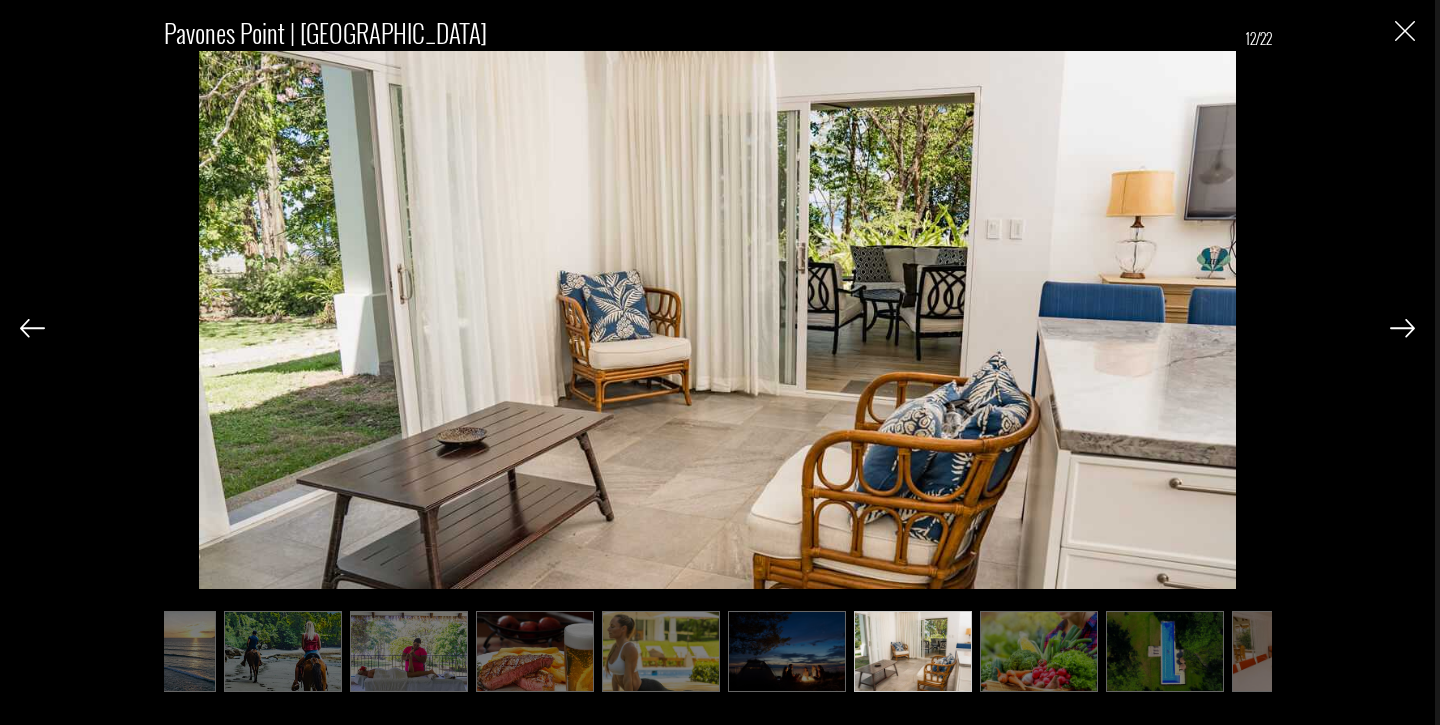 click at bounding box center (1039, 651) 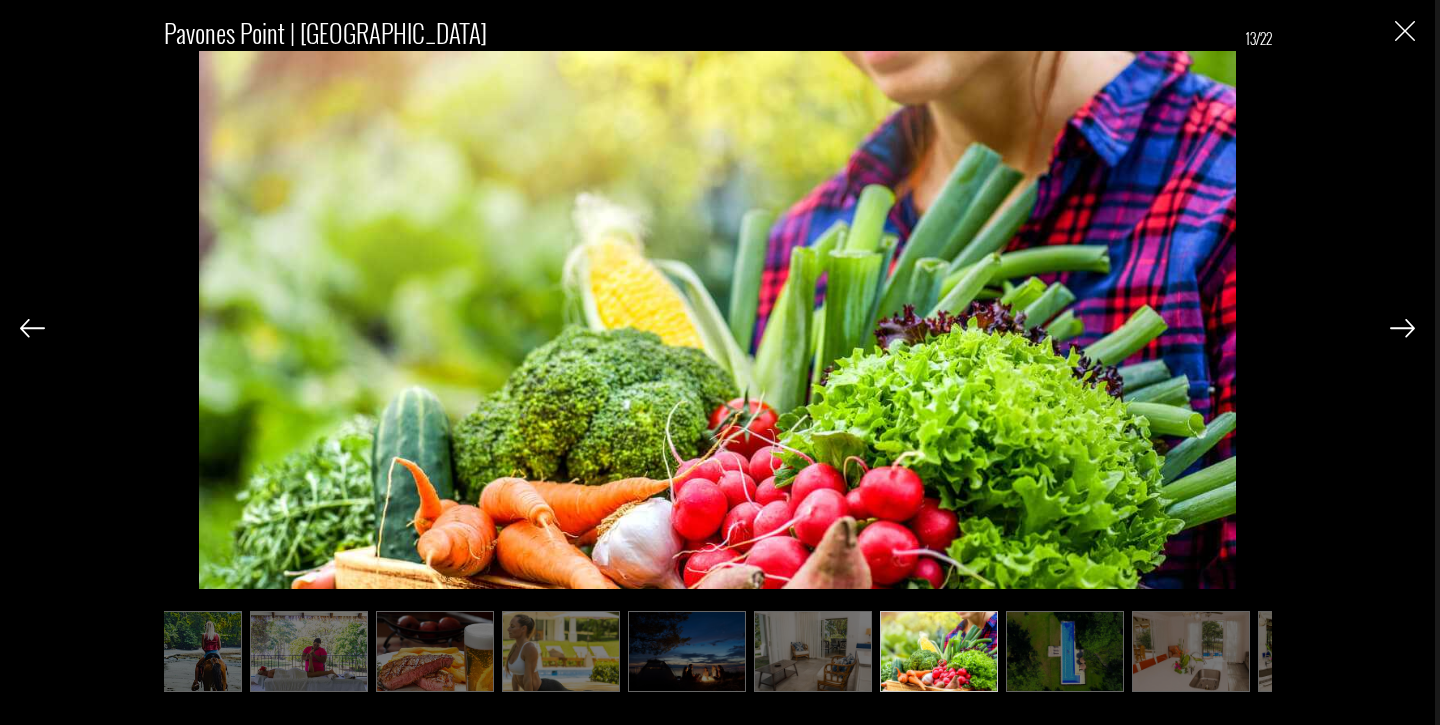 click at bounding box center [1065, 651] 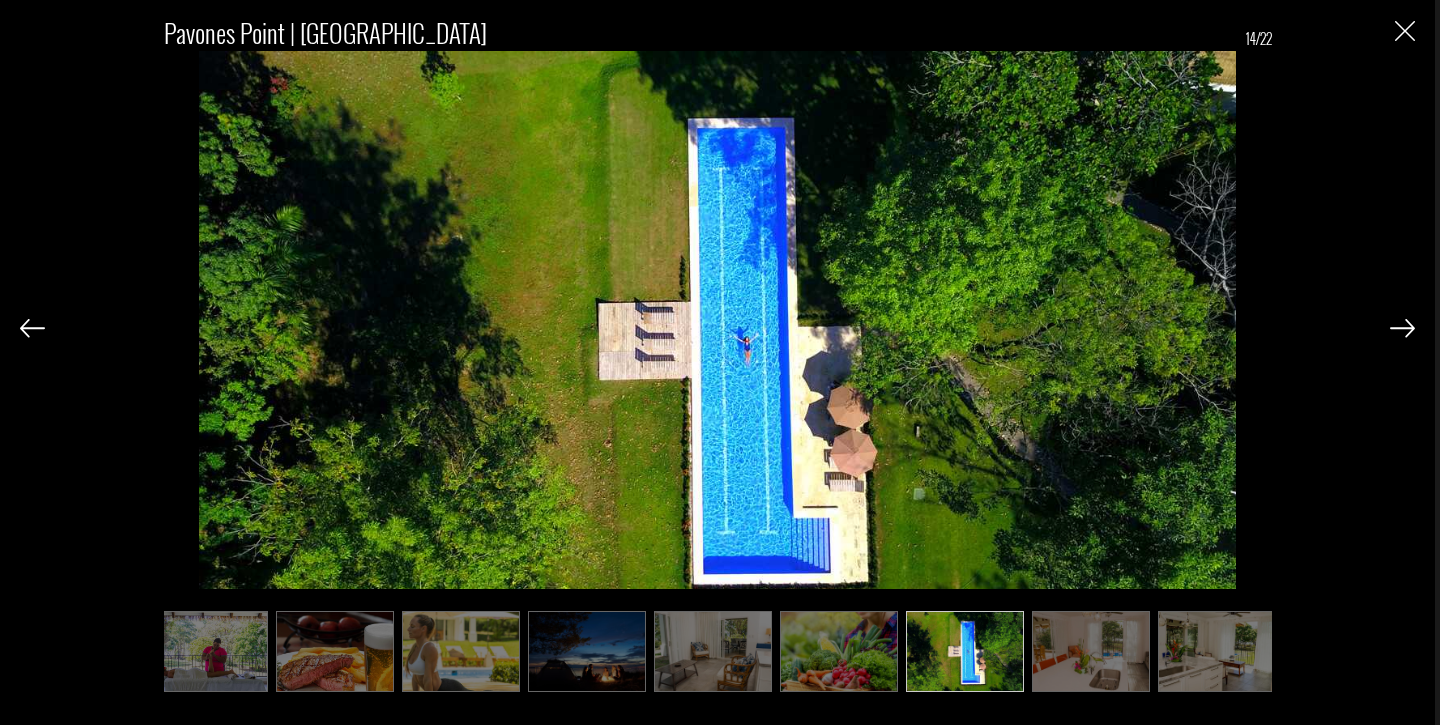 click at bounding box center (1091, 651) 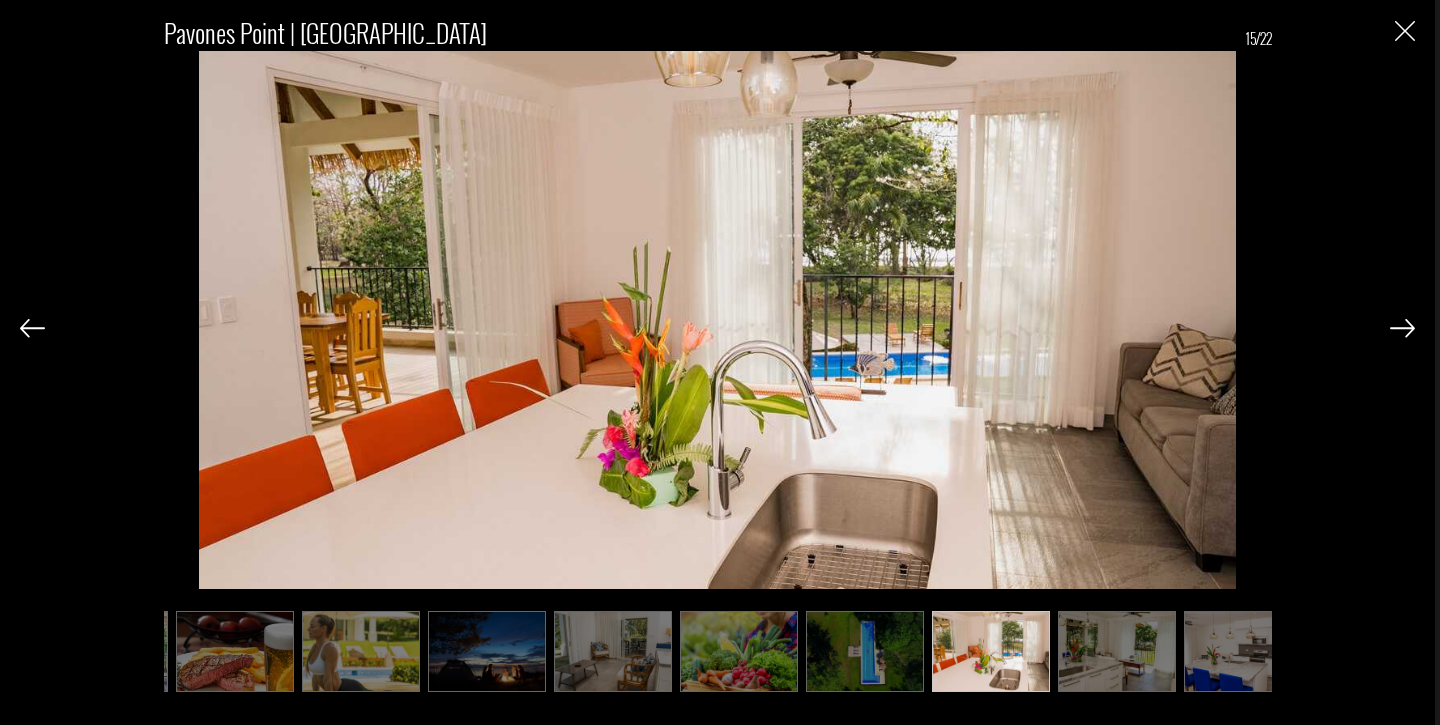 click at bounding box center [1117, 651] 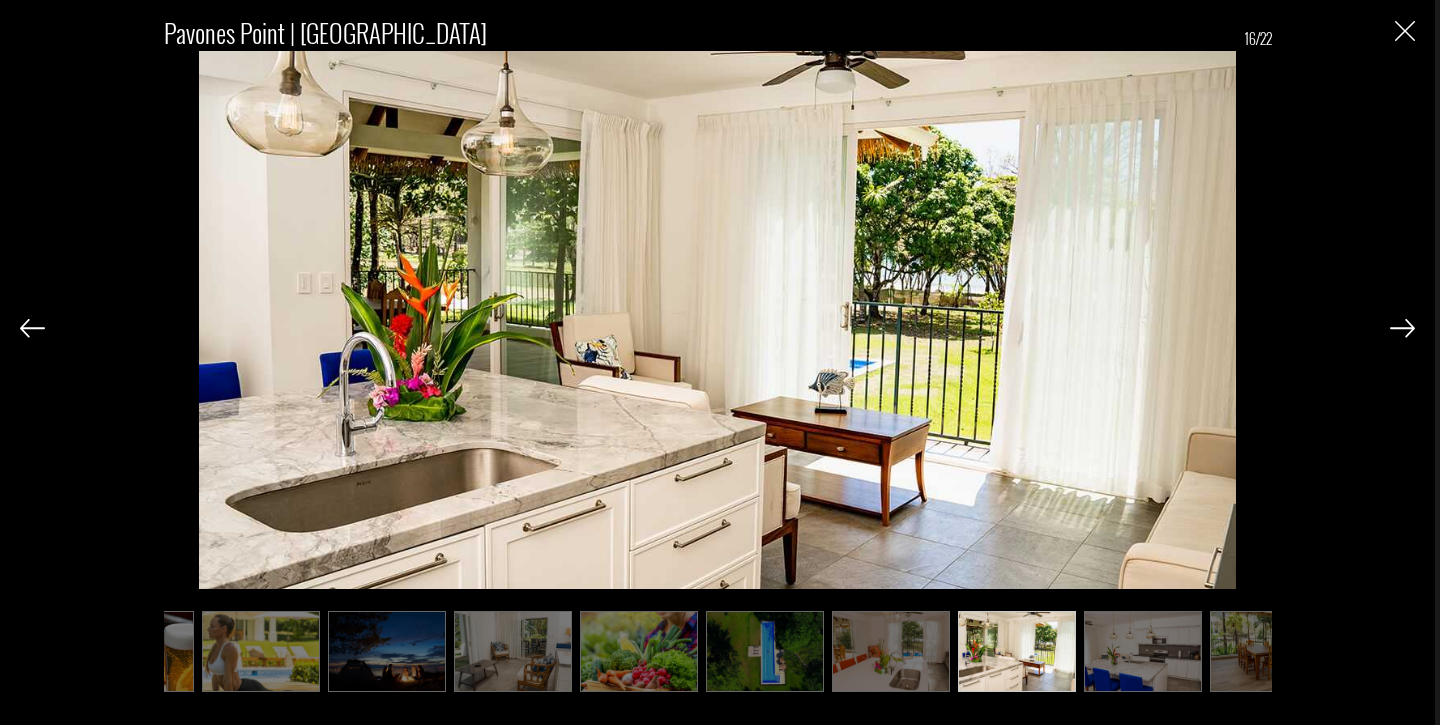 click at bounding box center (1143, 651) 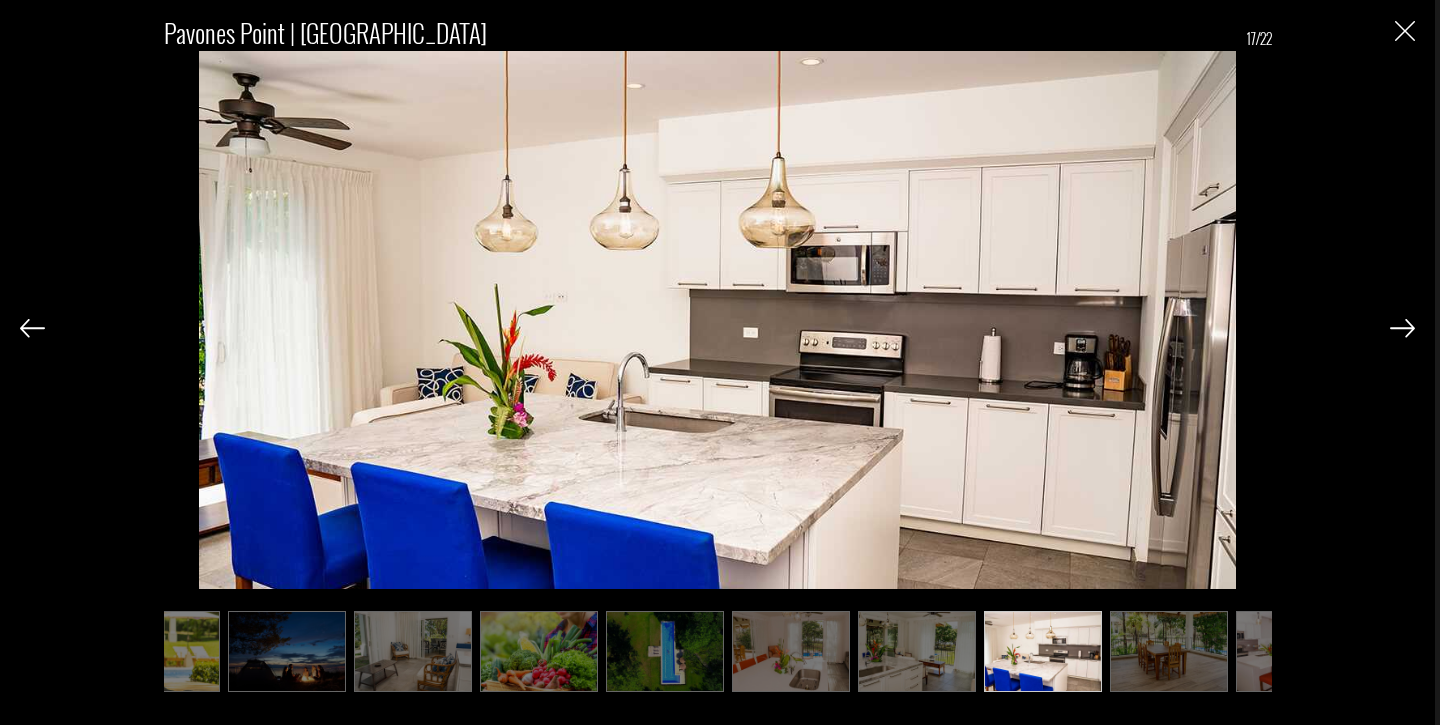 click at bounding box center [1169, 651] 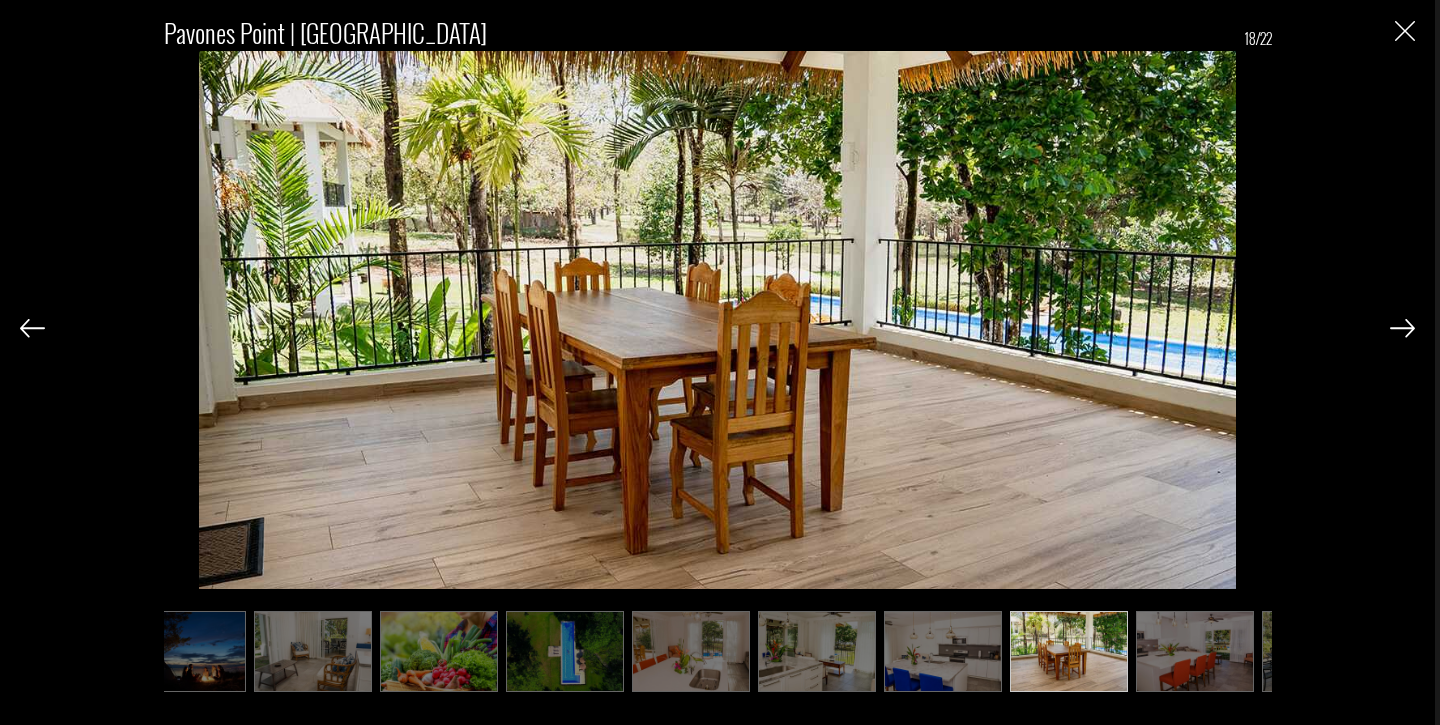 click at bounding box center (1195, 651) 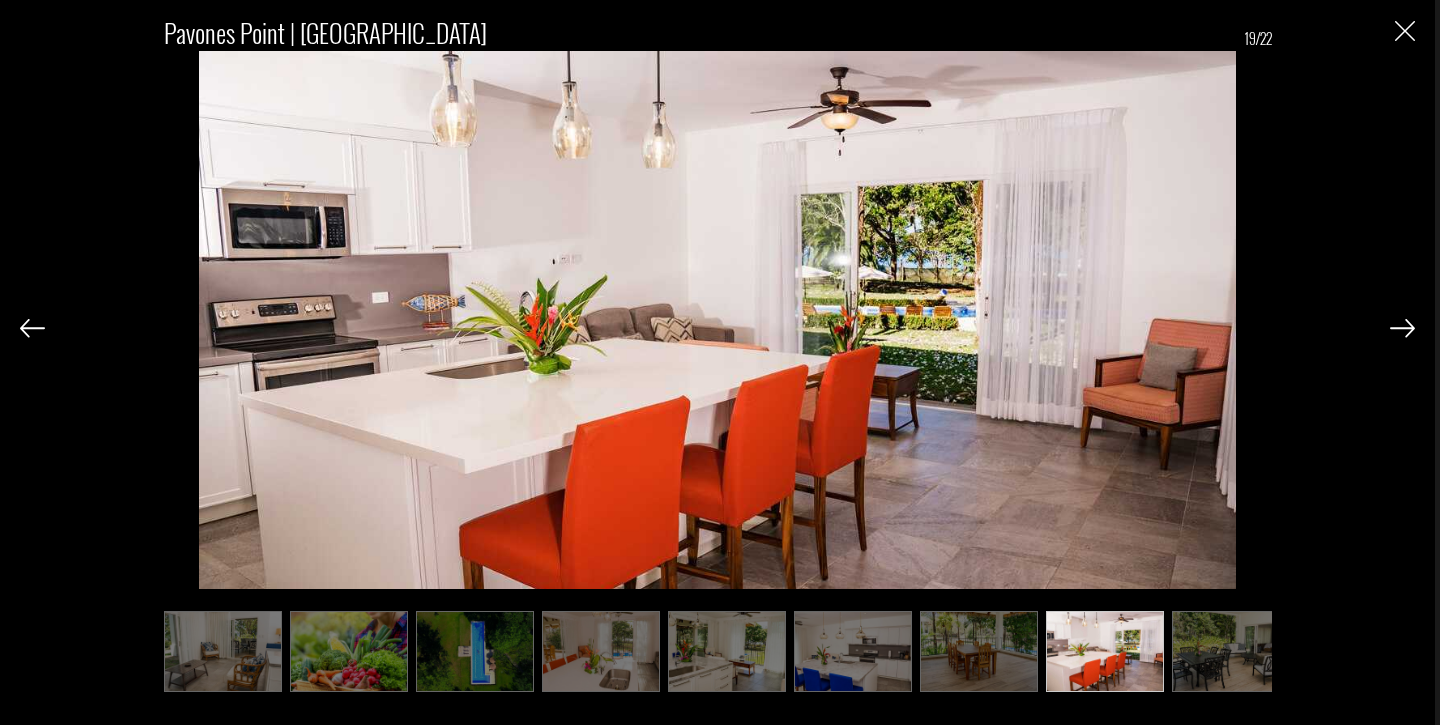 scroll, scrollTop: 0, scrollLeft: 1400, axis: horizontal 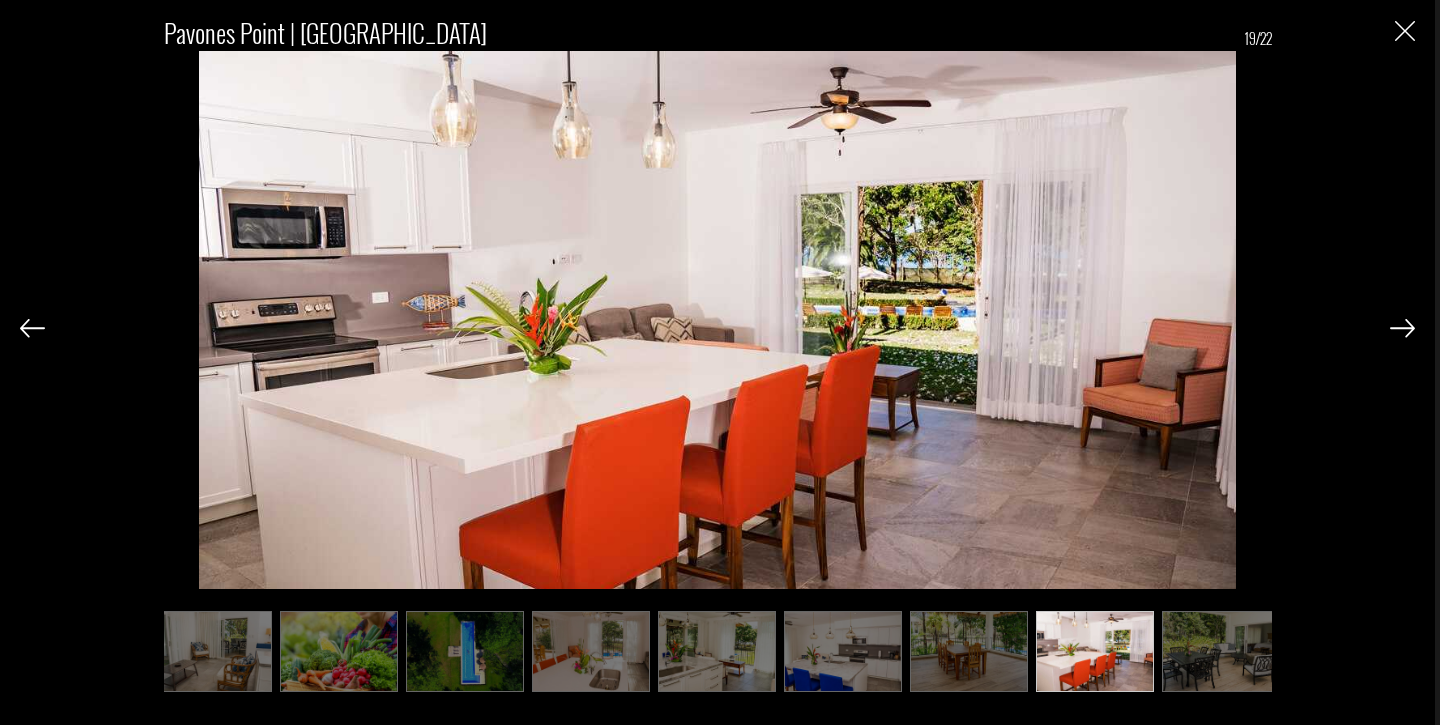 click at bounding box center [1405, 31] 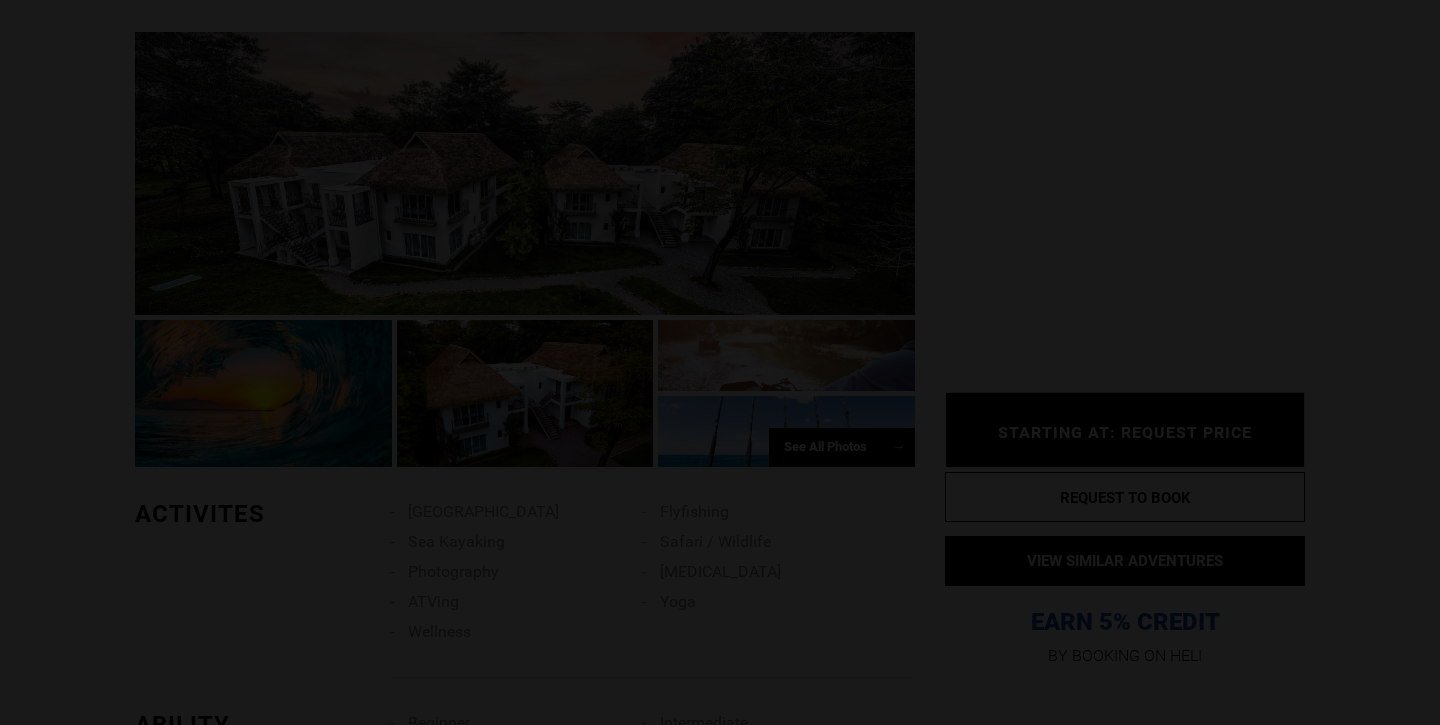 scroll, scrollTop: 0, scrollLeft: 0, axis: both 